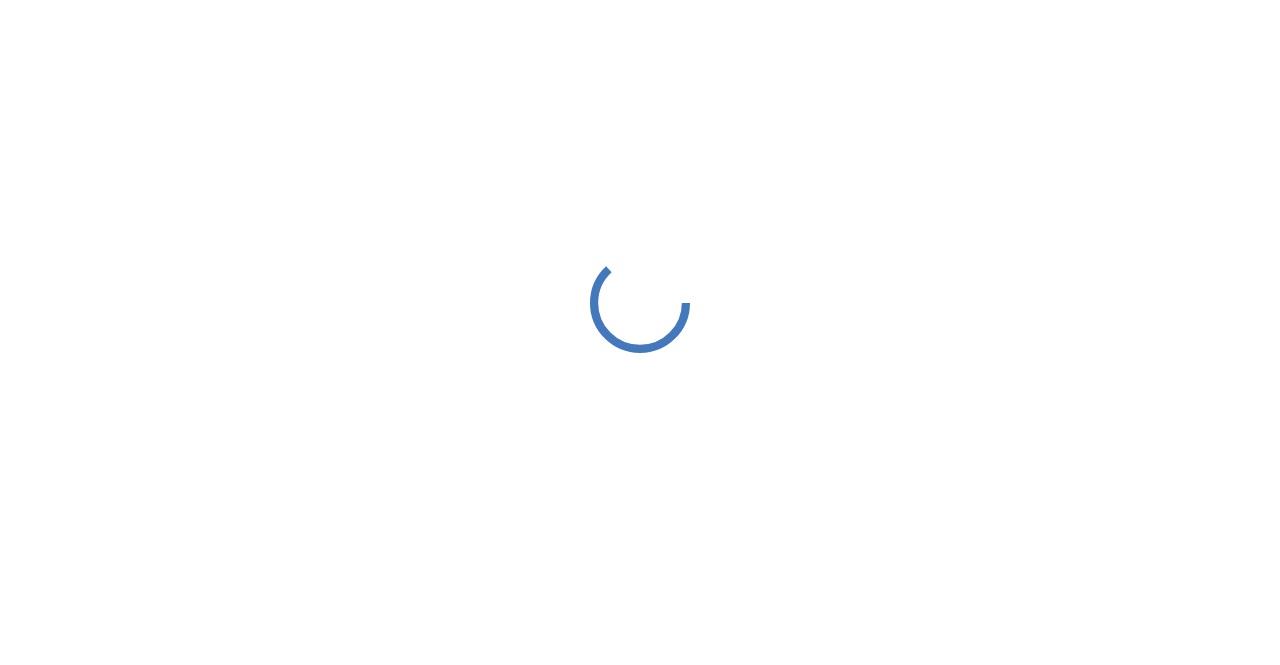 scroll, scrollTop: 0, scrollLeft: 0, axis: both 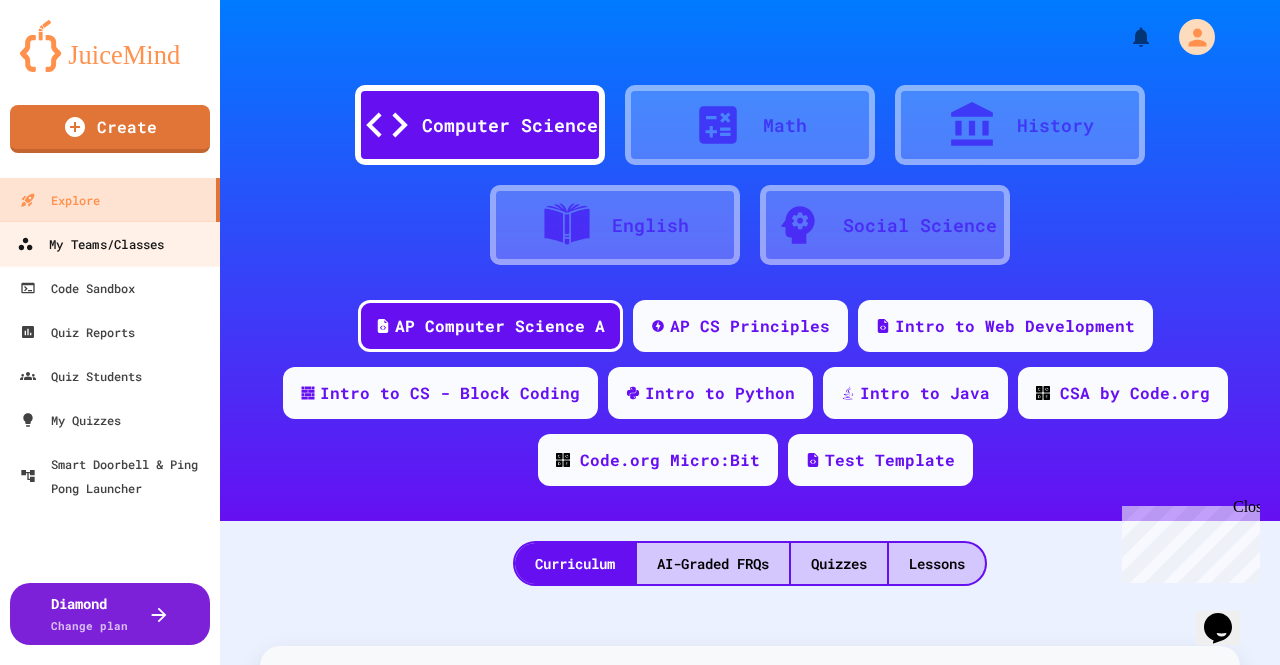 click on "My Teams/Classes" at bounding box center [90, 244] 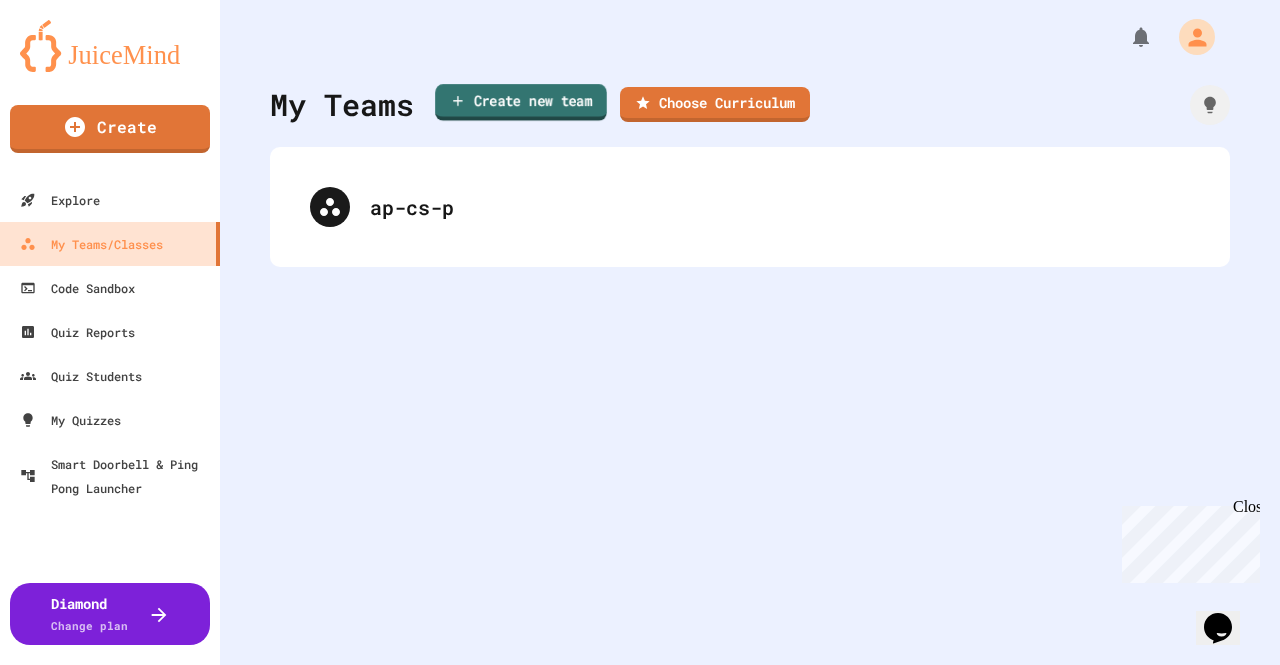 click on "Create new team" at bounding box center (521, 102) 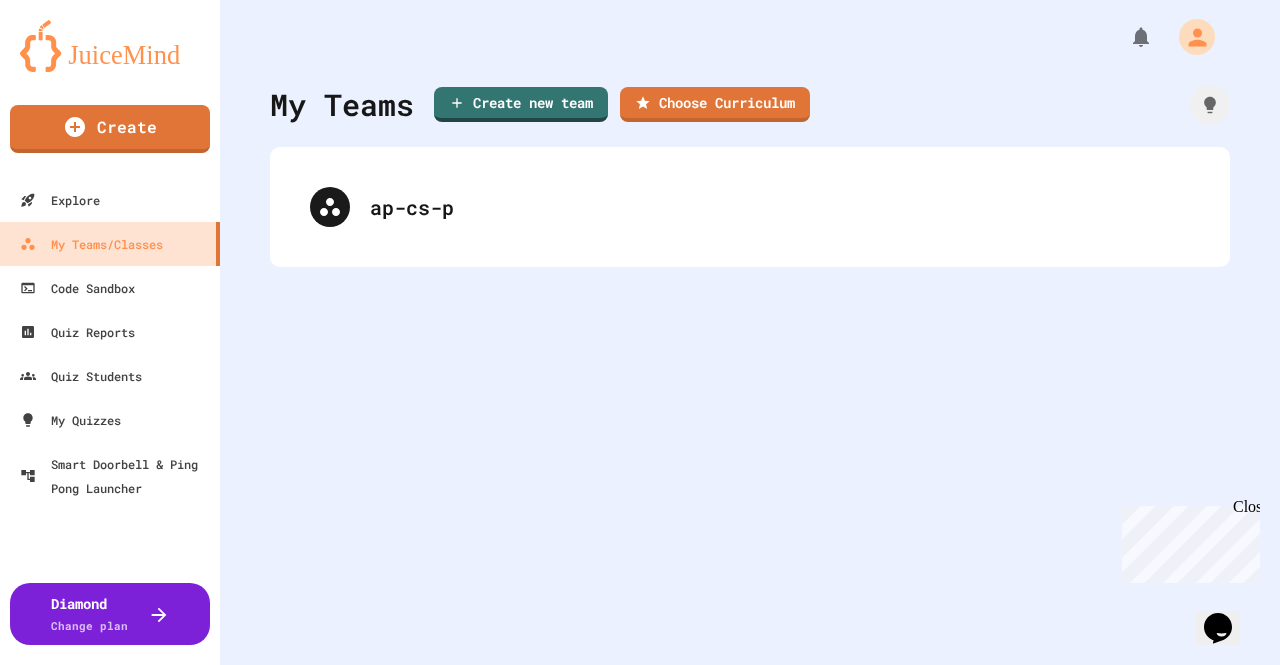 click at bounding box center [640, 941] 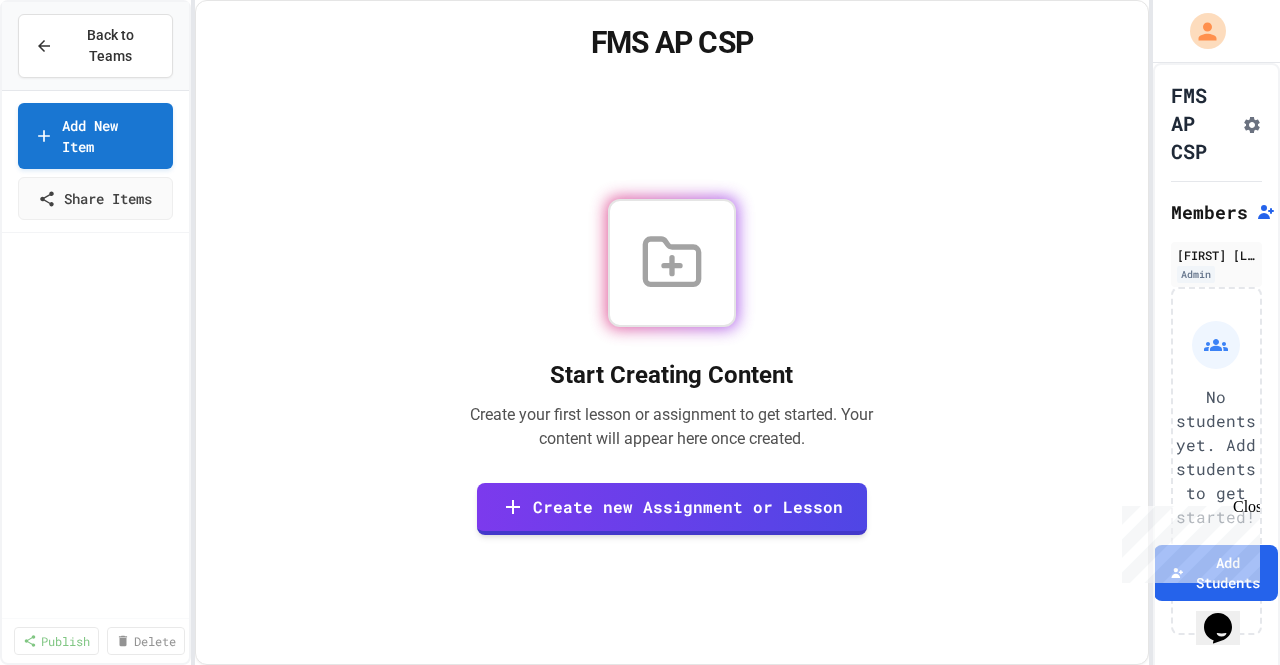 click on "Close" at bounding box center (1245, 510) 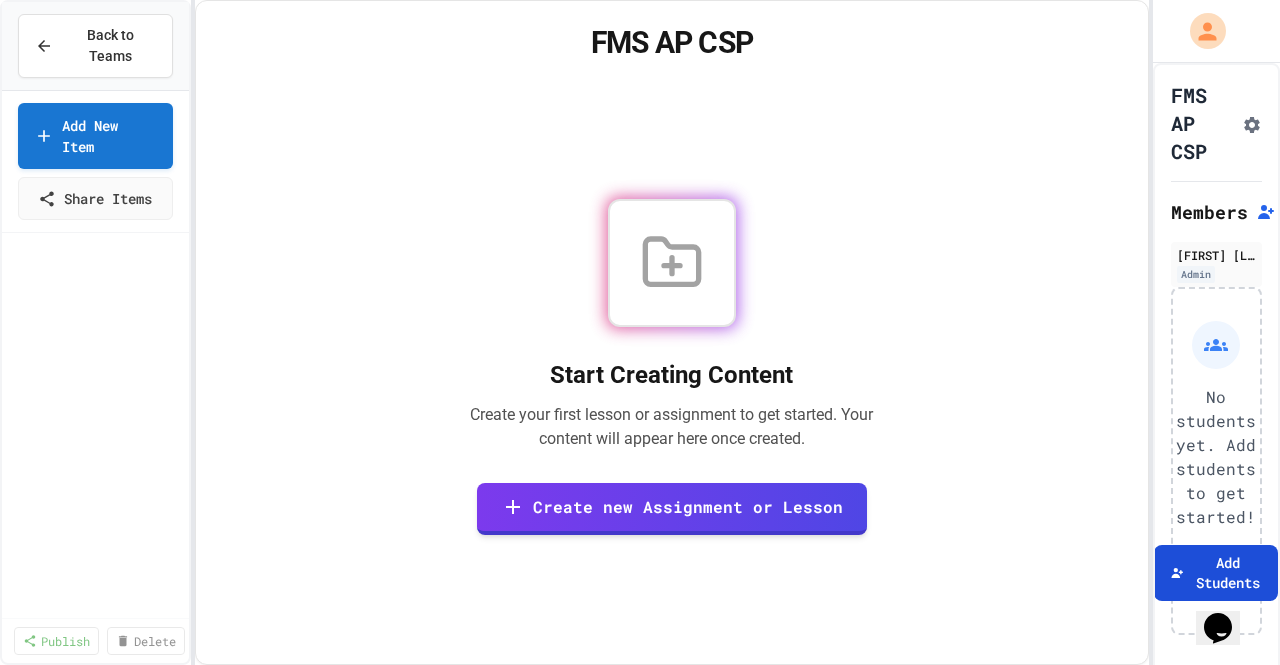 click on "Add Students" at bounding box center (1216, 573) 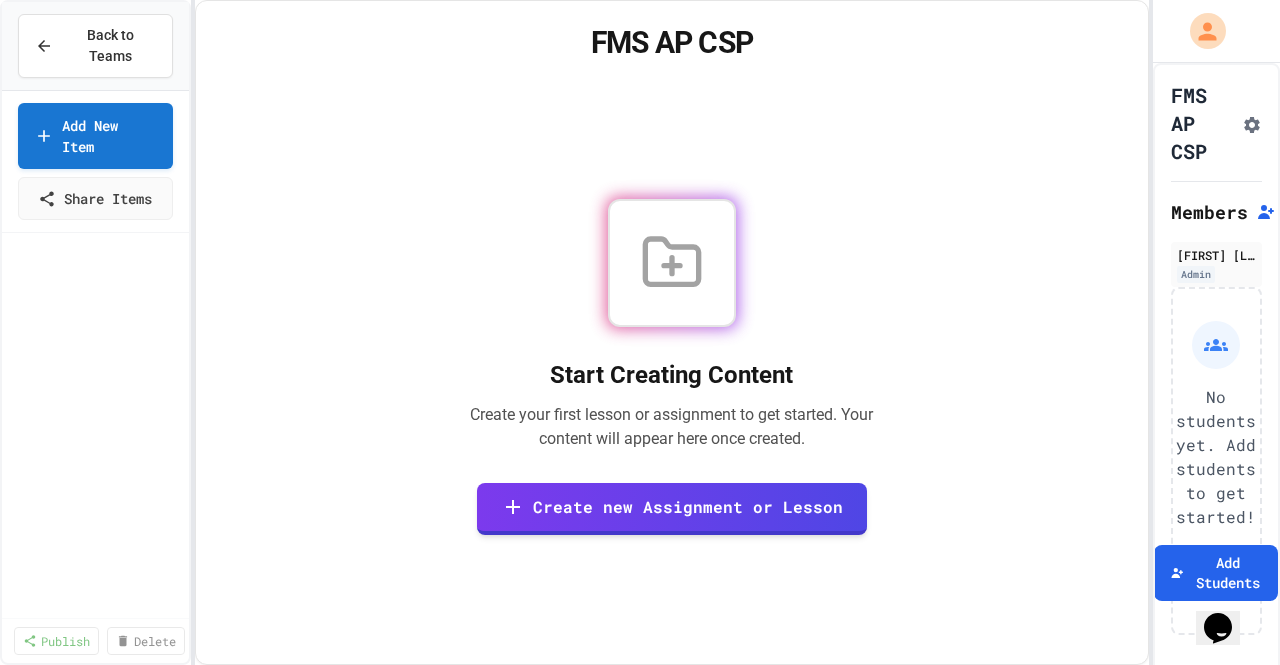 click 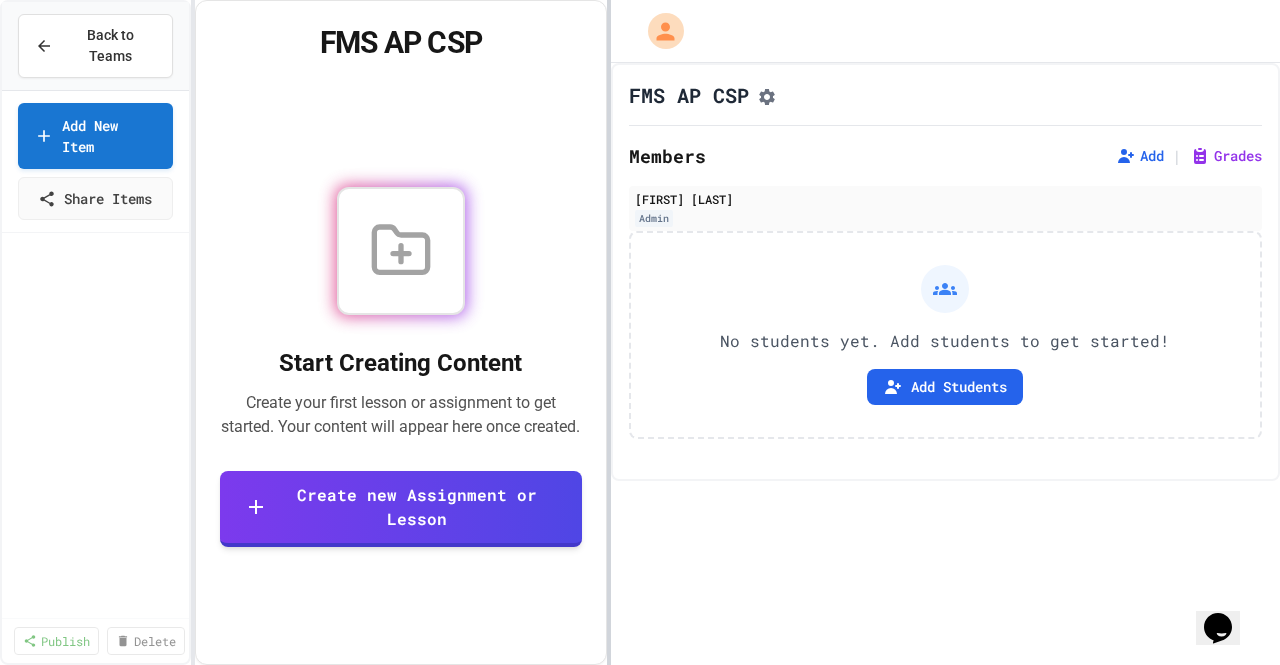 click at bounding box center [609, 332] 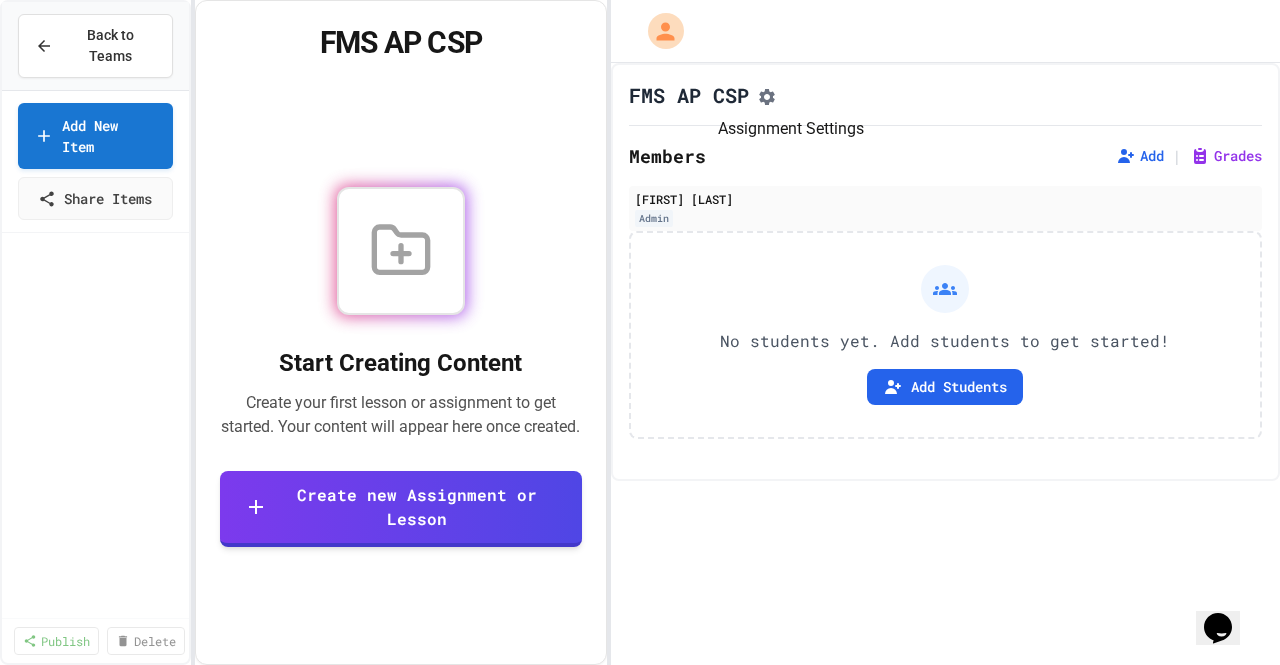 click 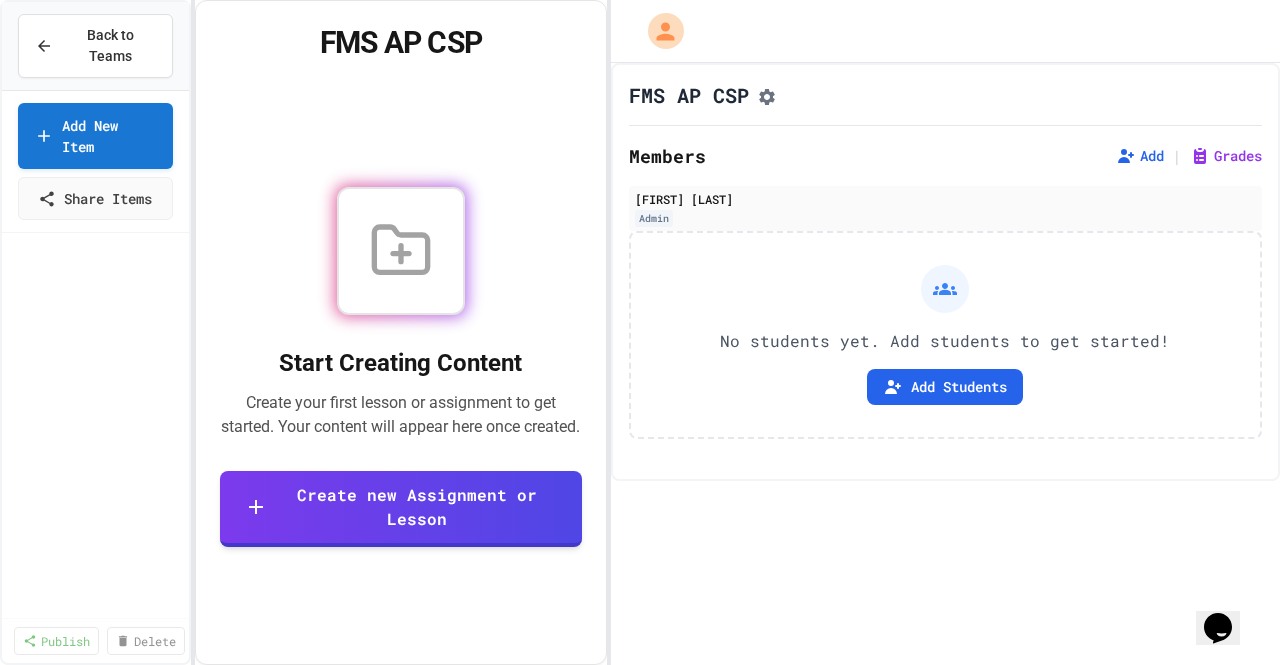 scroll, scrollTop: 1220, scrollLeft: 0, axis: vertical 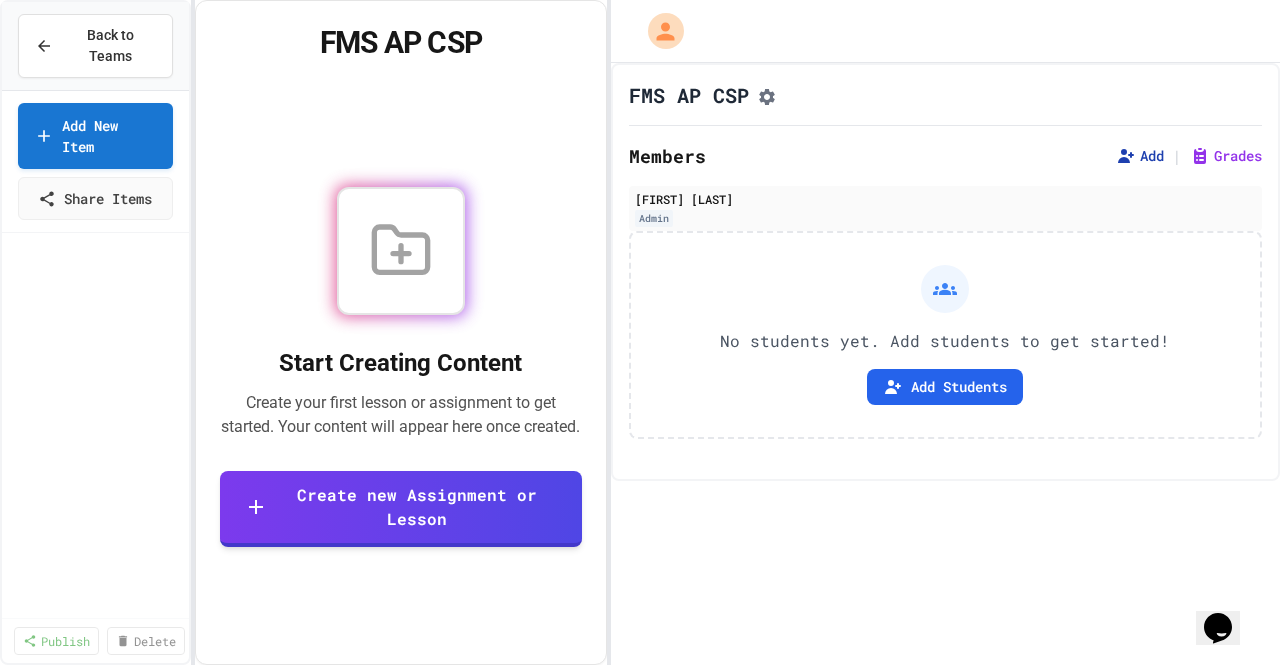 click 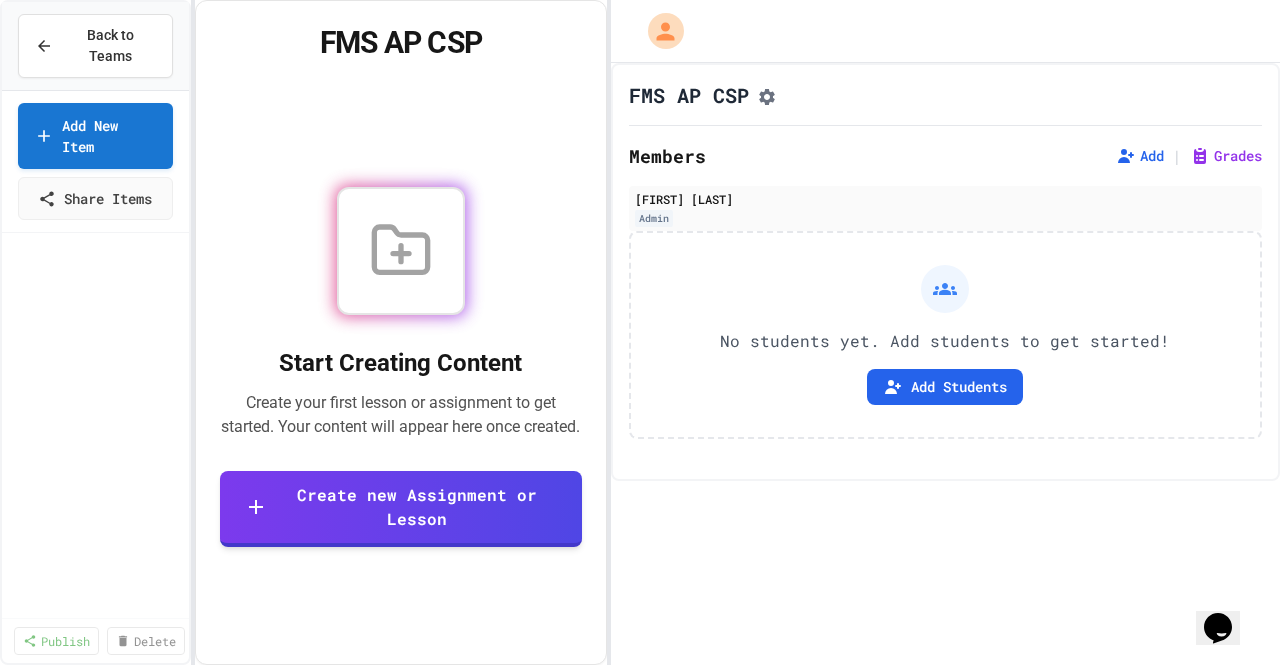 click 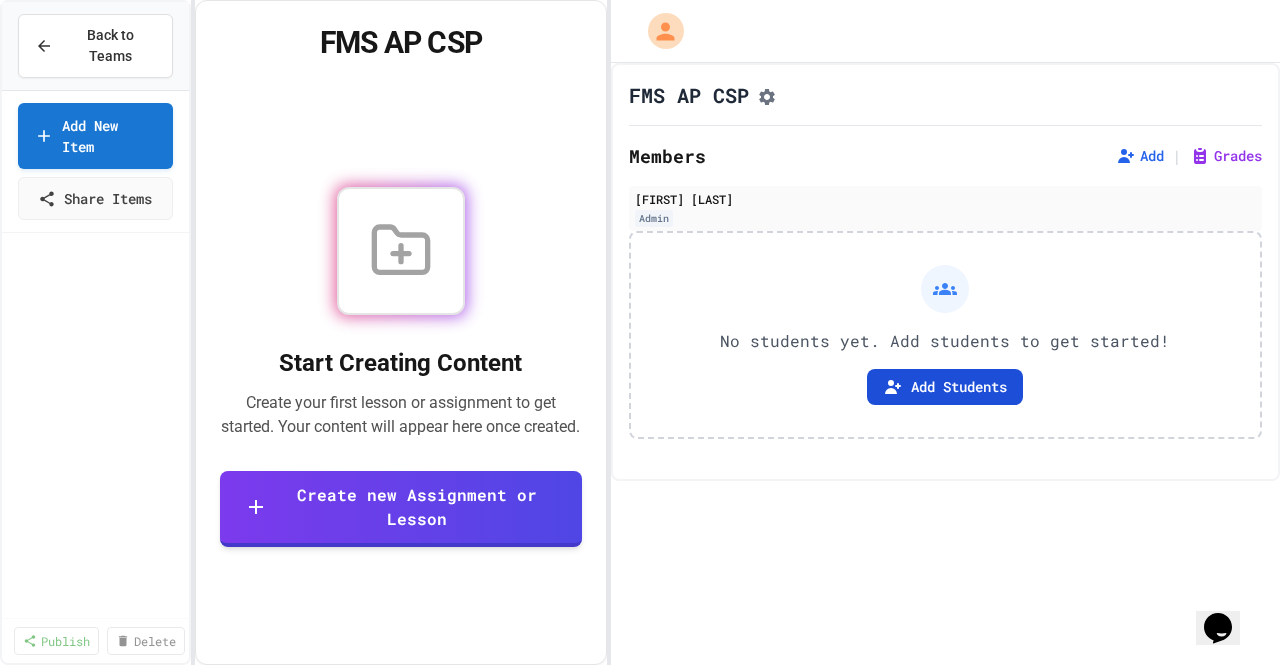 click on "Add Students" at bounding box center [945, 387] 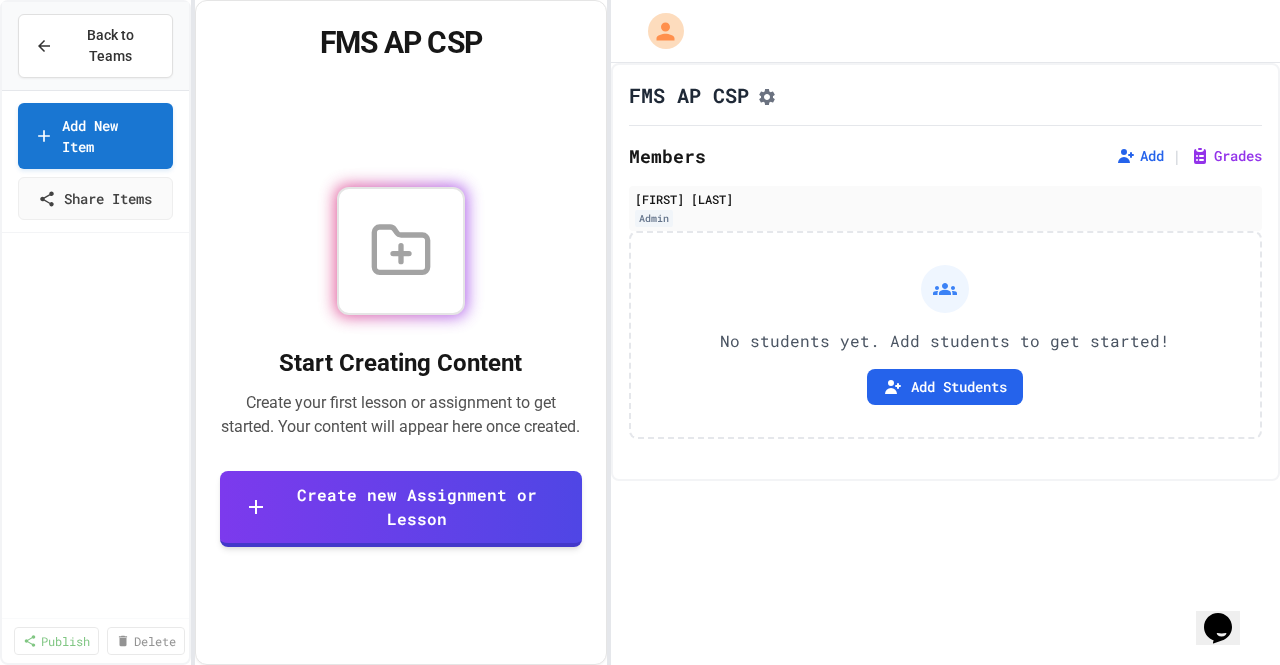 click on "Copy" at bounding box center (846, 782) 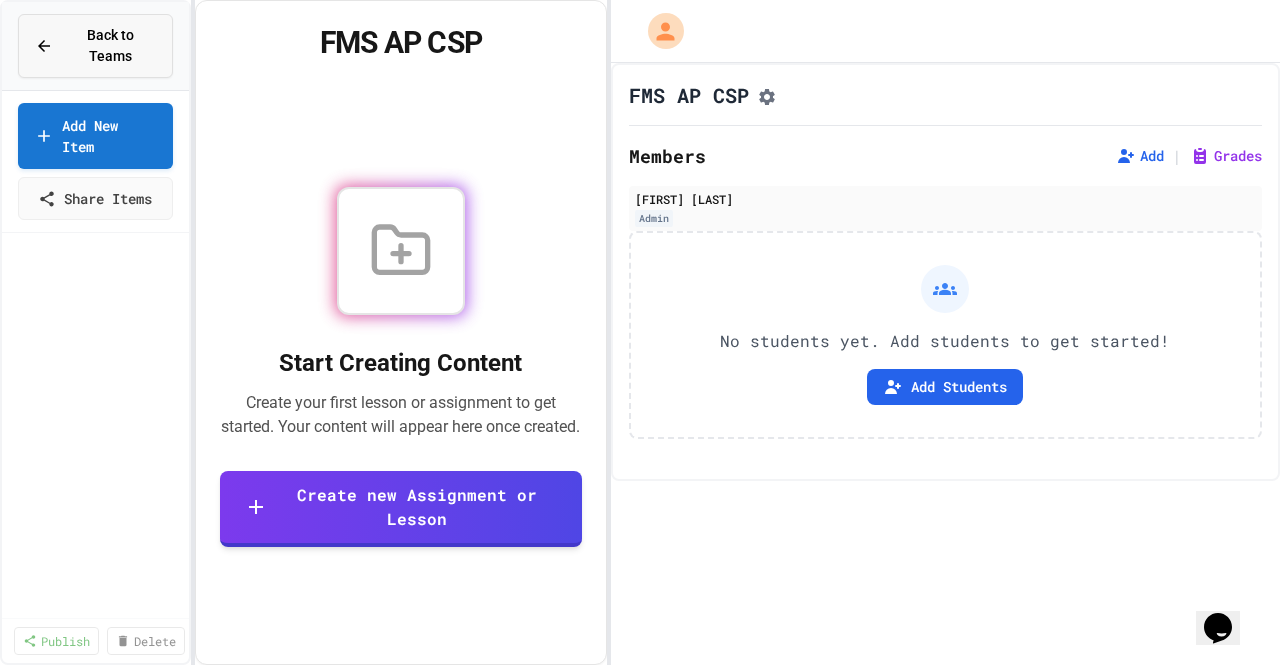click on "Back to Teams" at bounding box center (95, 46) 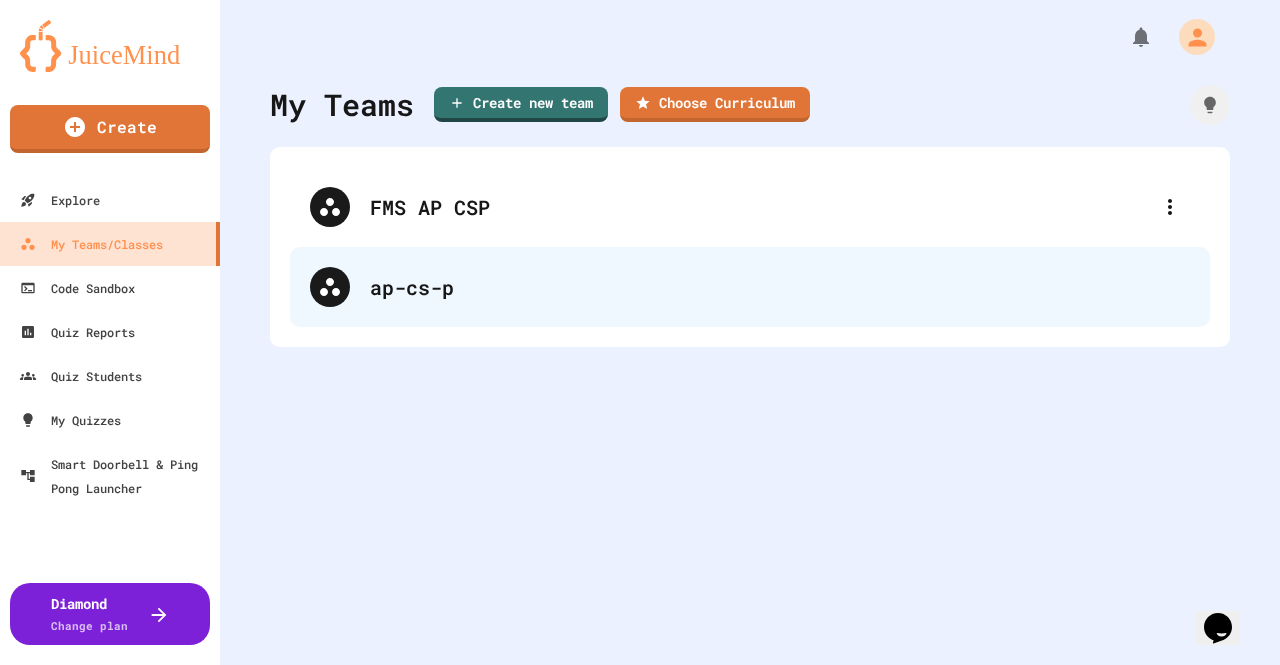 click on "ap-cs-p" at bounding box center (780, 287) 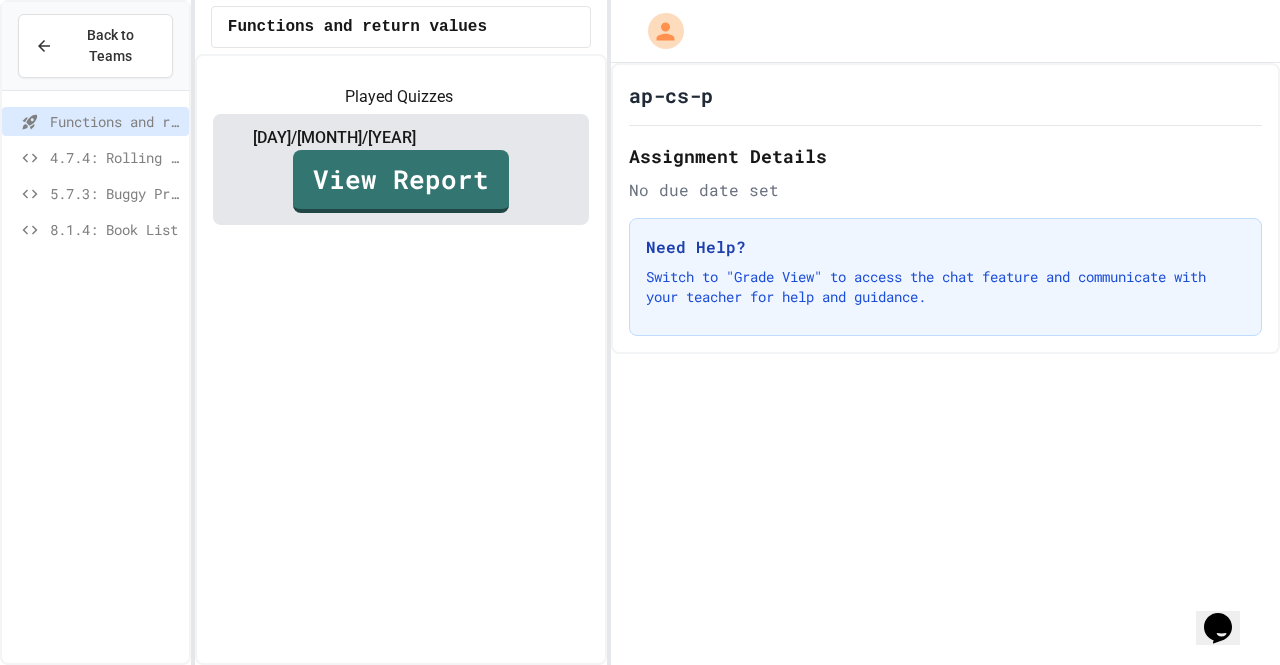 click on "4.7.4: Rolling Doubles" at bounding box center (115, 157) 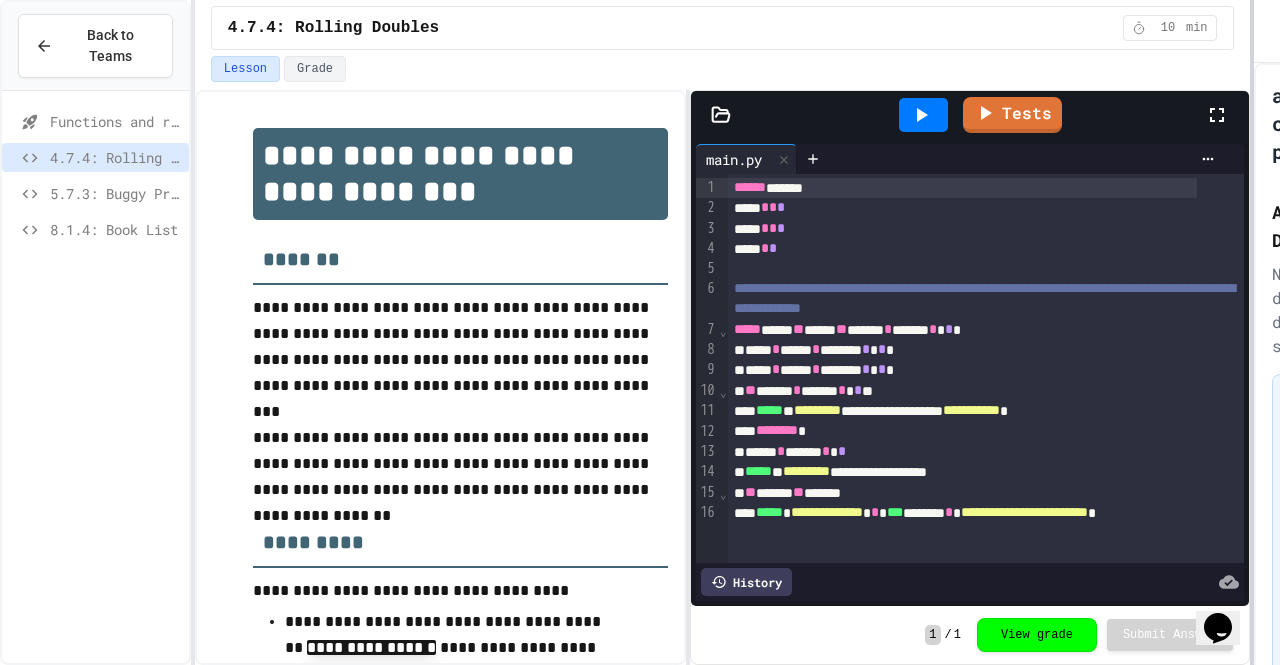 click on "**********" at bounding box center (640, 332) 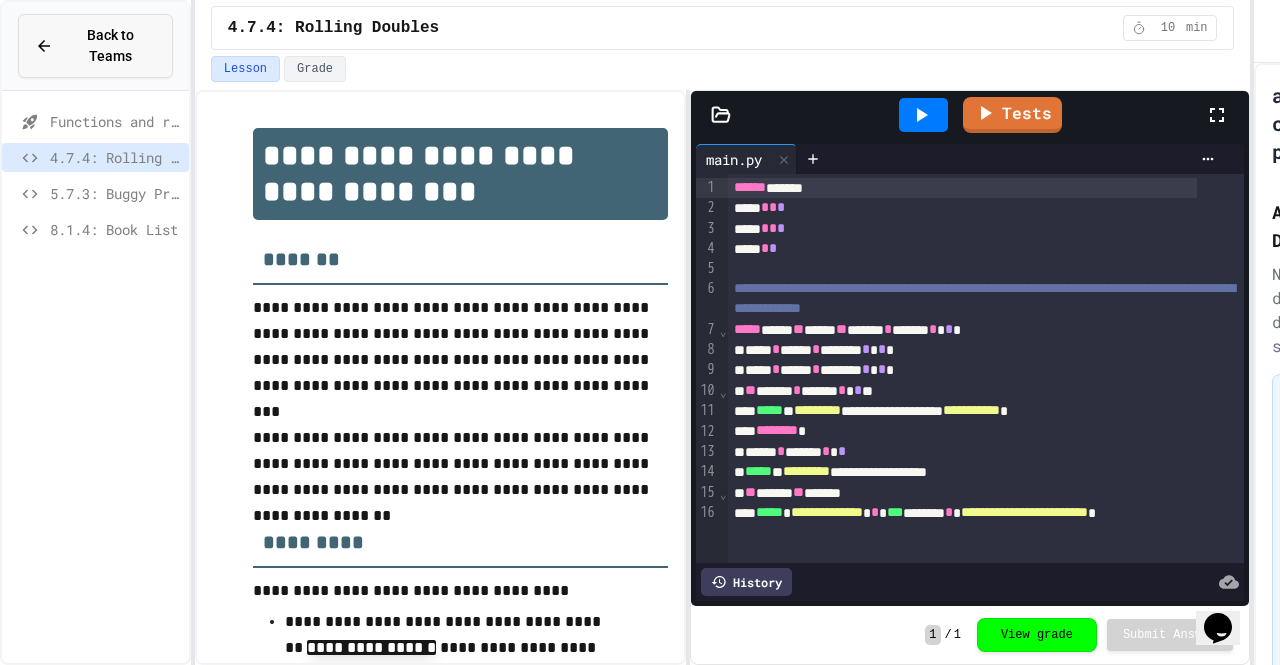 click 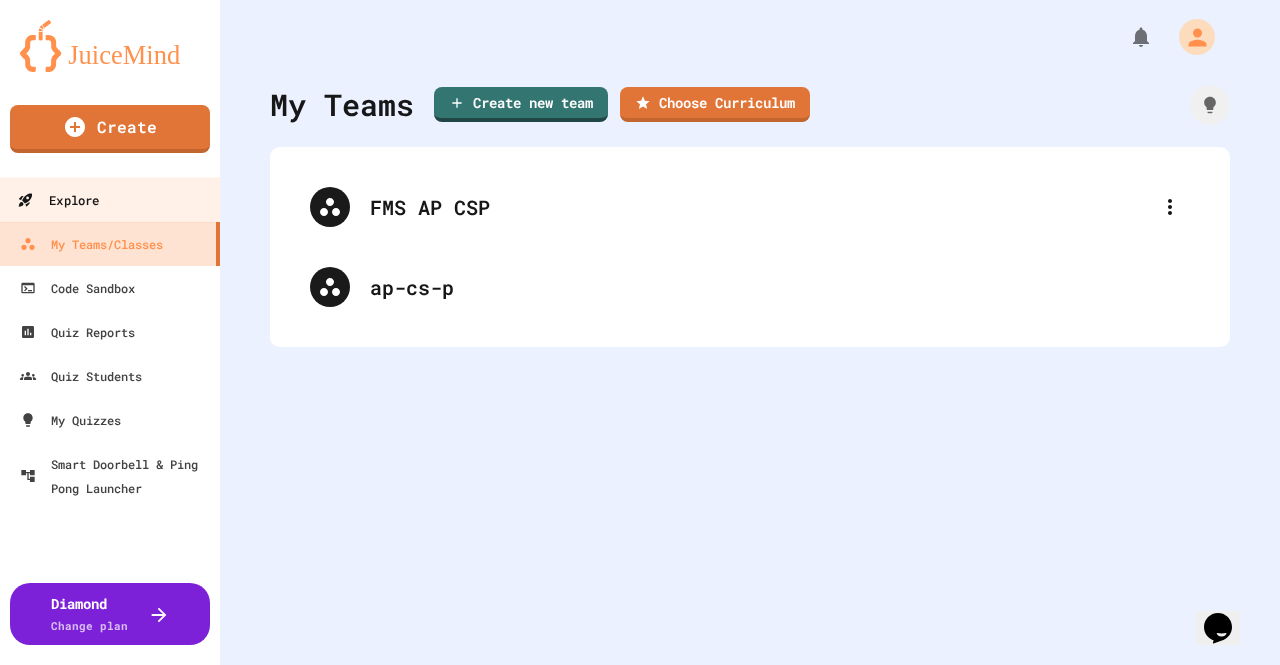 click on "Explore" at bounding box center (58, 200) 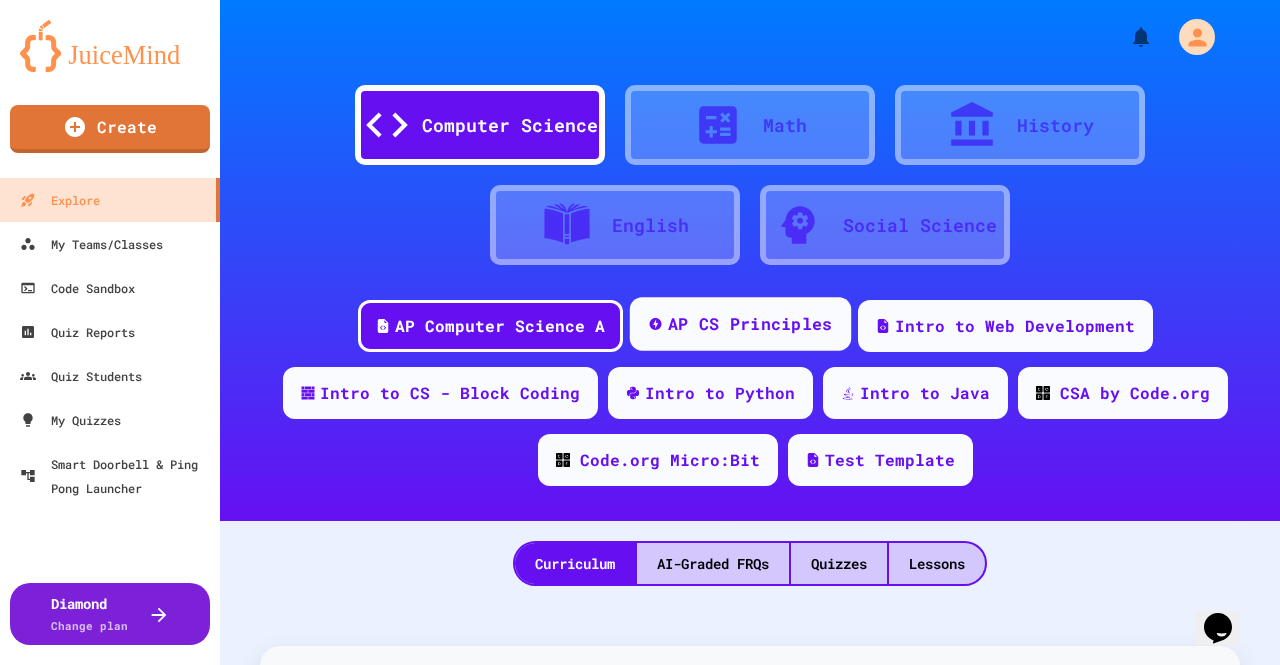 click on "AP CS Principles" at bounding box center [749, 324] 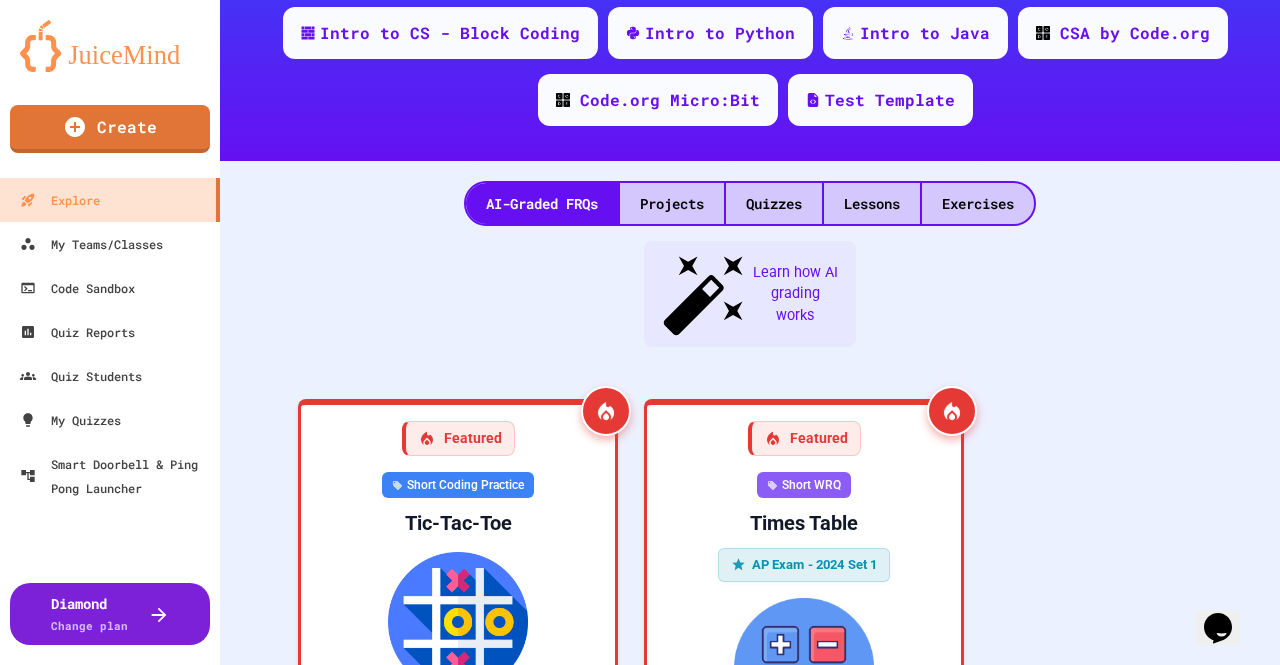 scroll, scrollTop: 588, scrollLeft: 0, axis: vertical 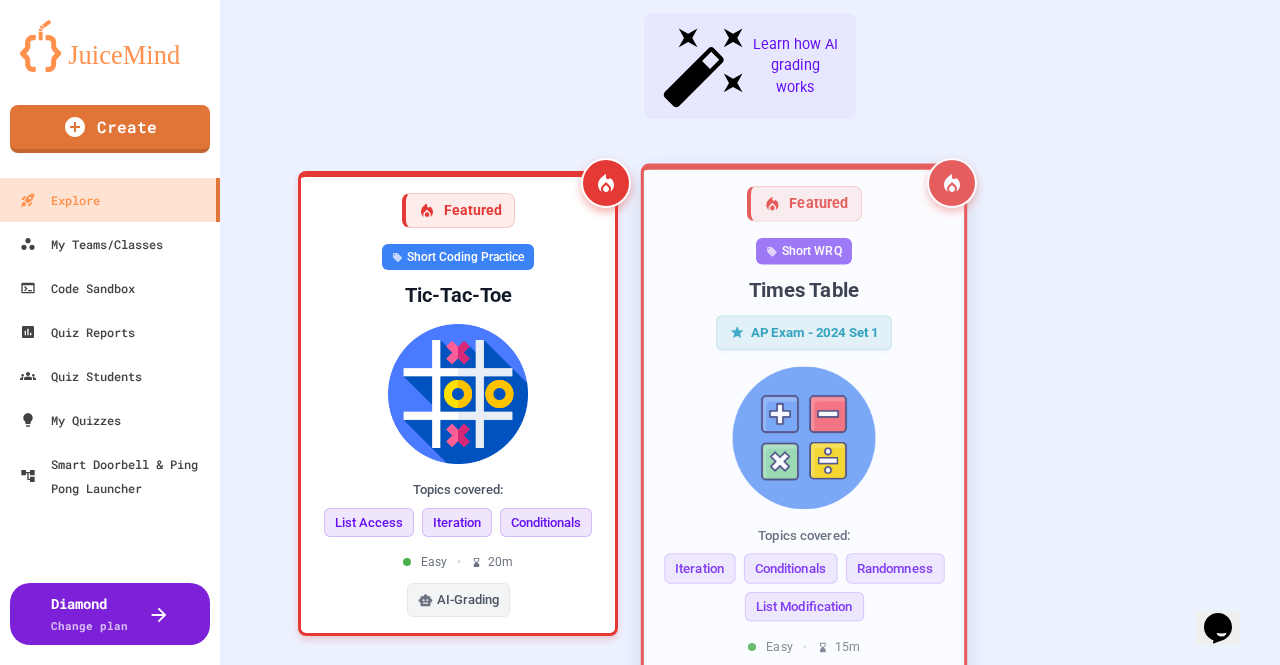 click at bounding box center (804, 437) 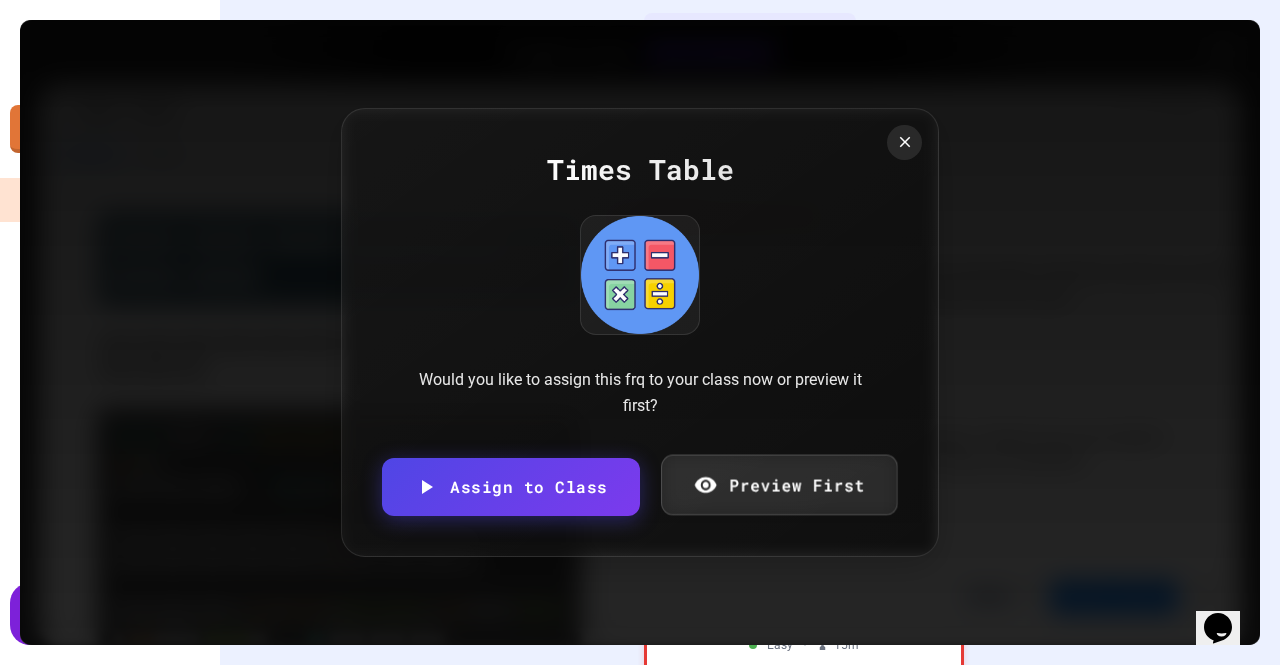 click on "Preview First" at bounding box center [779, 485] 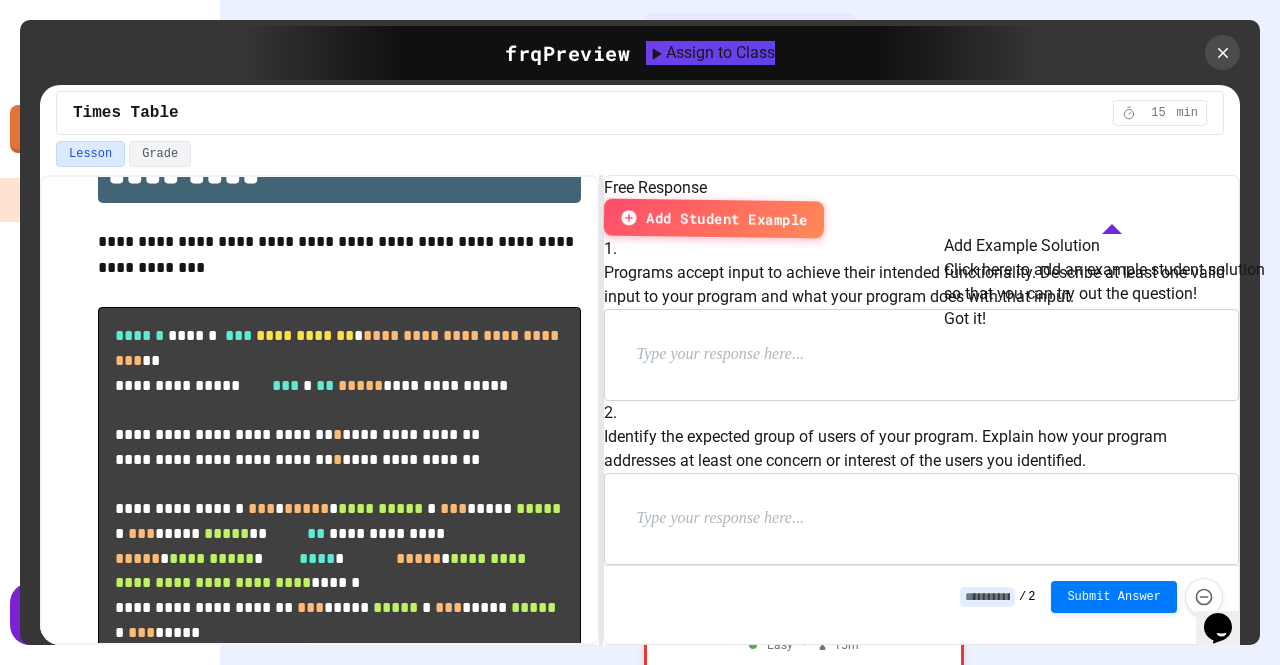 scroll, scrollTop: 132, scrollLeft: 0, axis: vertical 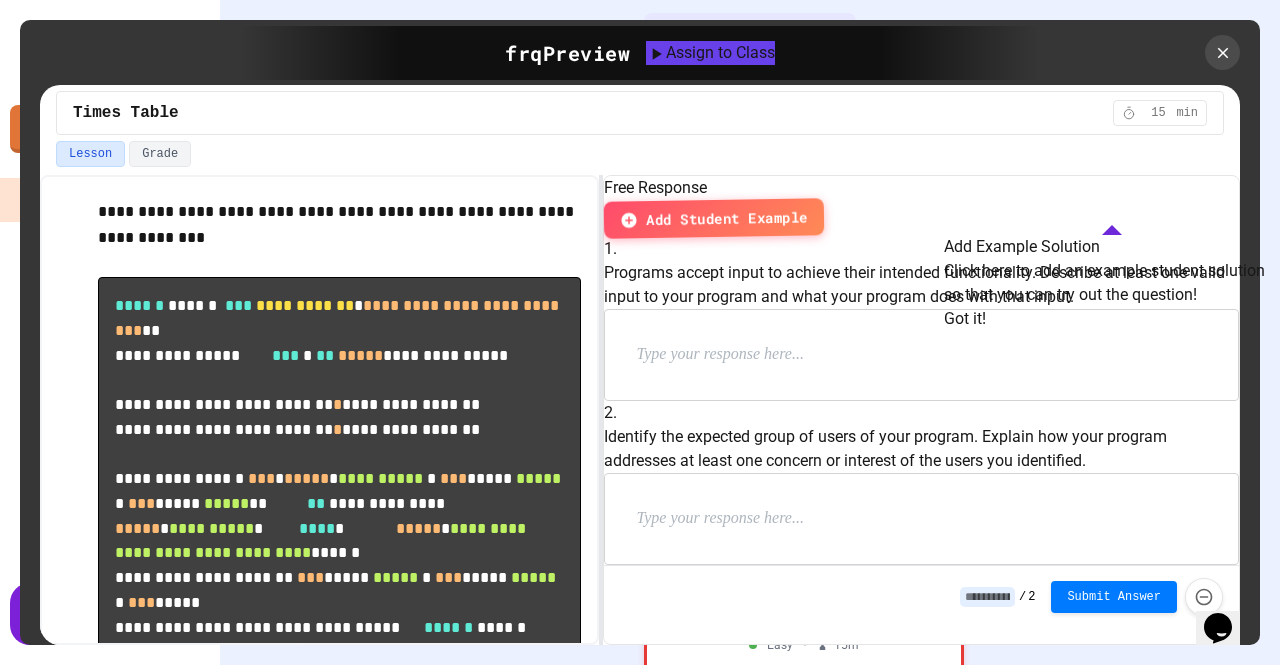 click on "Got it!" at bounding box center [965, 319] 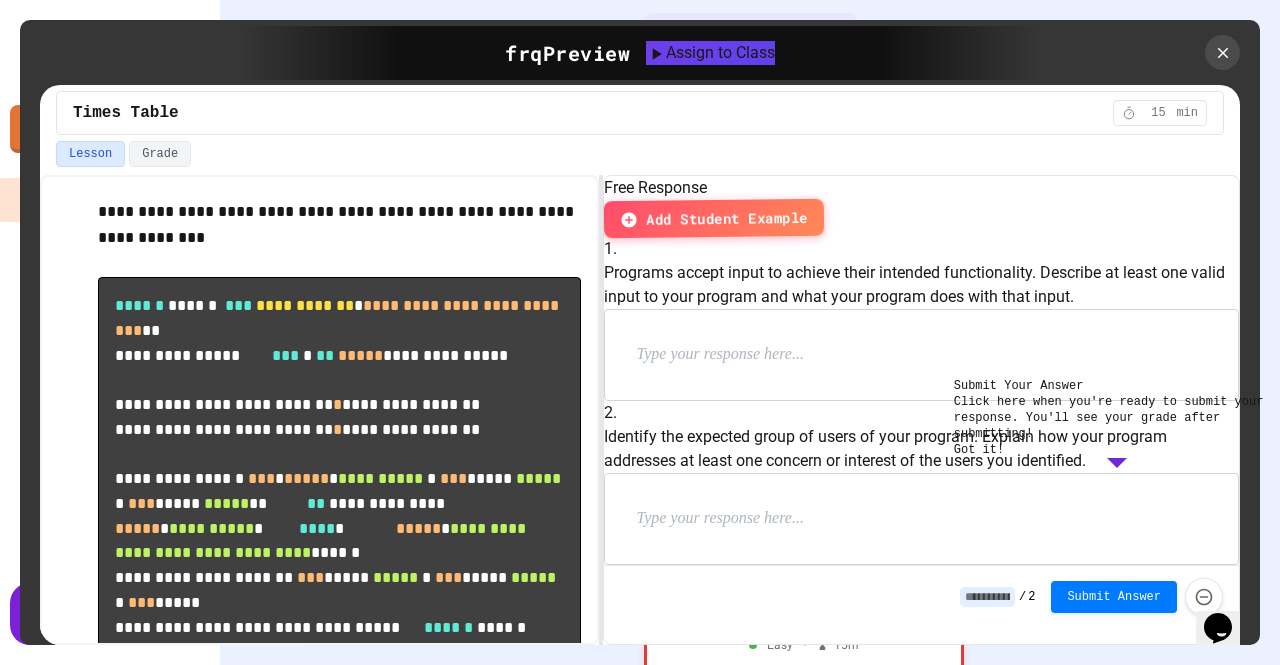click on "Got it!" at bounding box center (979, 450) 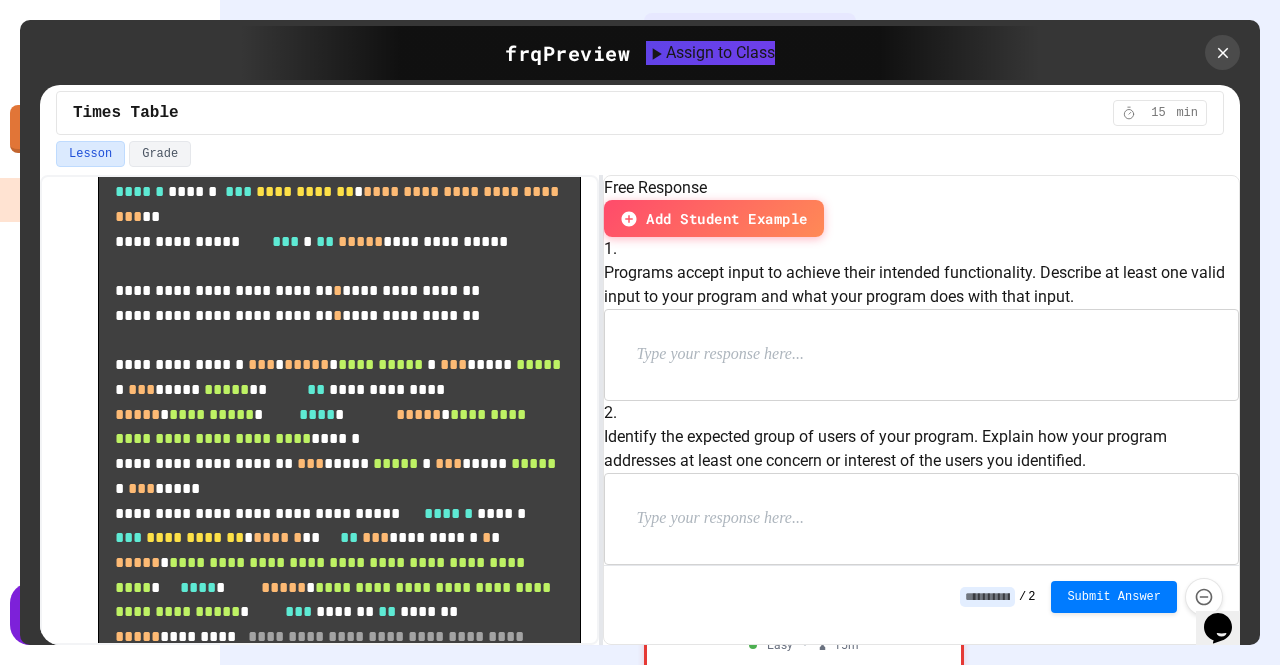 scroll, scrollTop: 248, scrollLeft: 0, axis: vertical 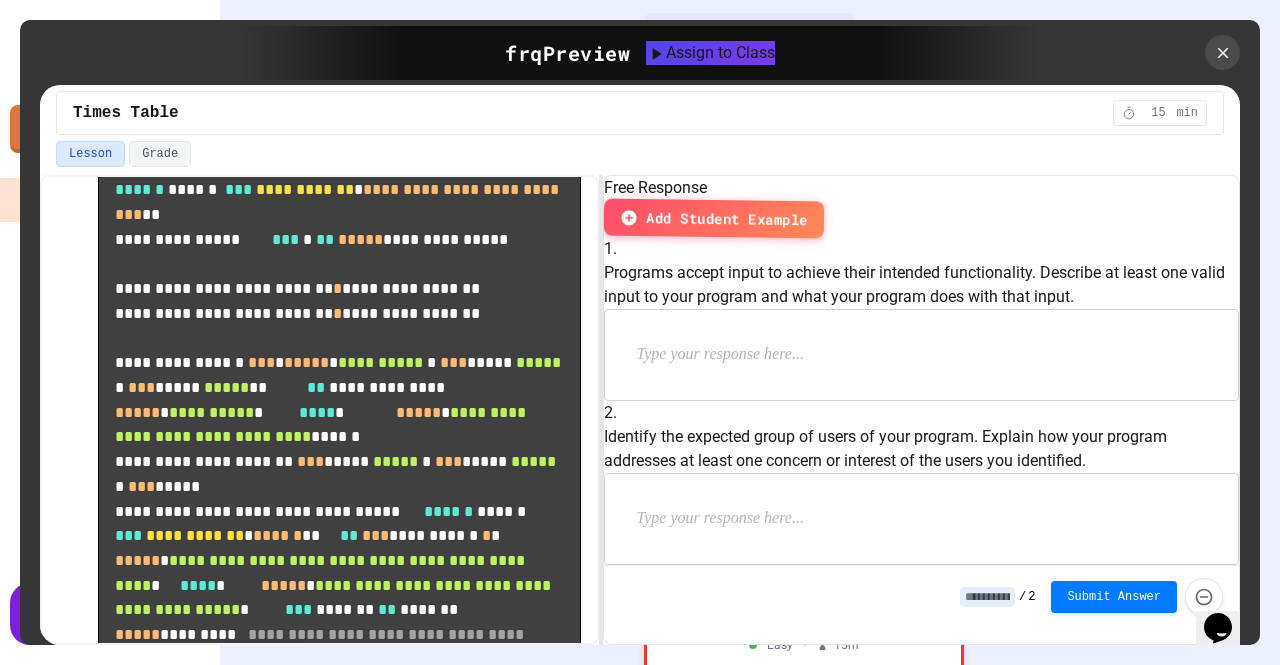 click on "**********" at bounding box center (640, 410) 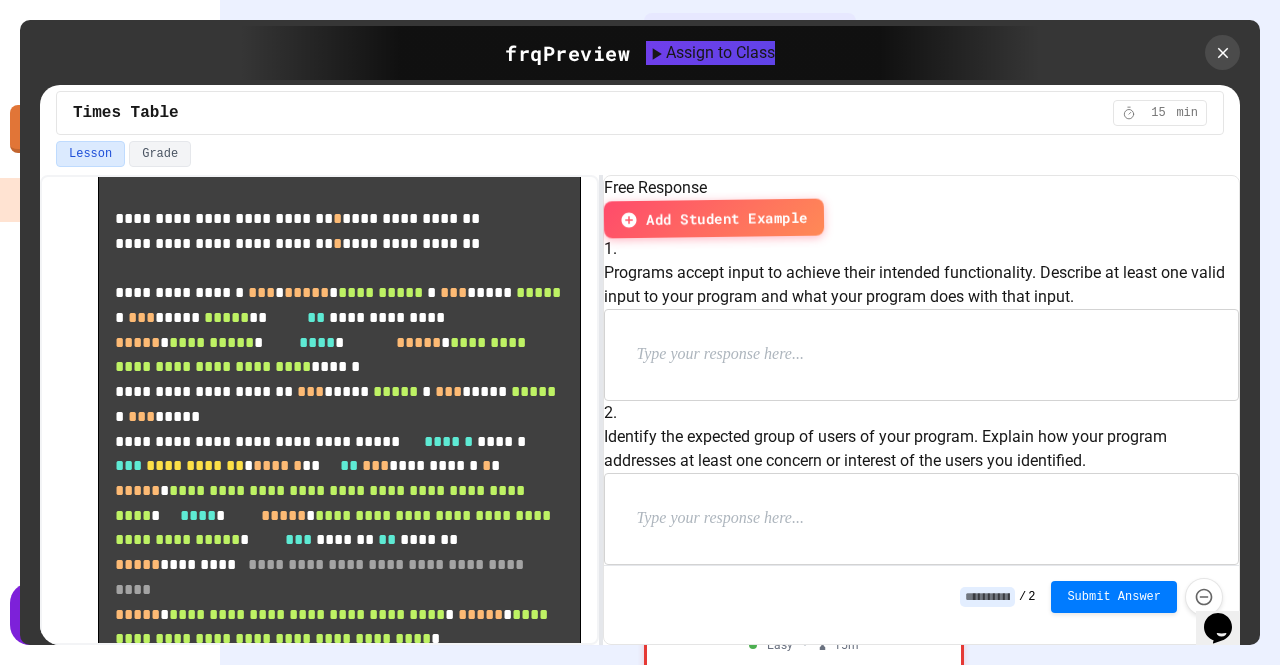 scroll, scrollTop: 325, scrollLeft: 0, axis: vertical 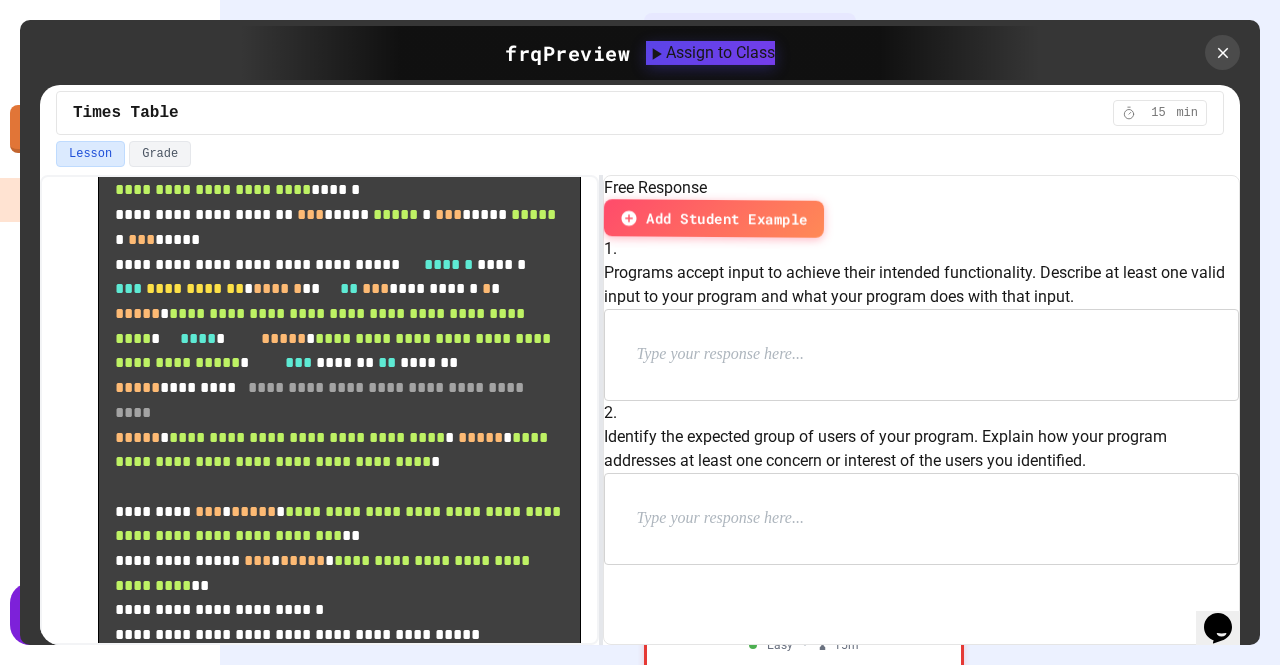 click at bounding box center (921, 355) 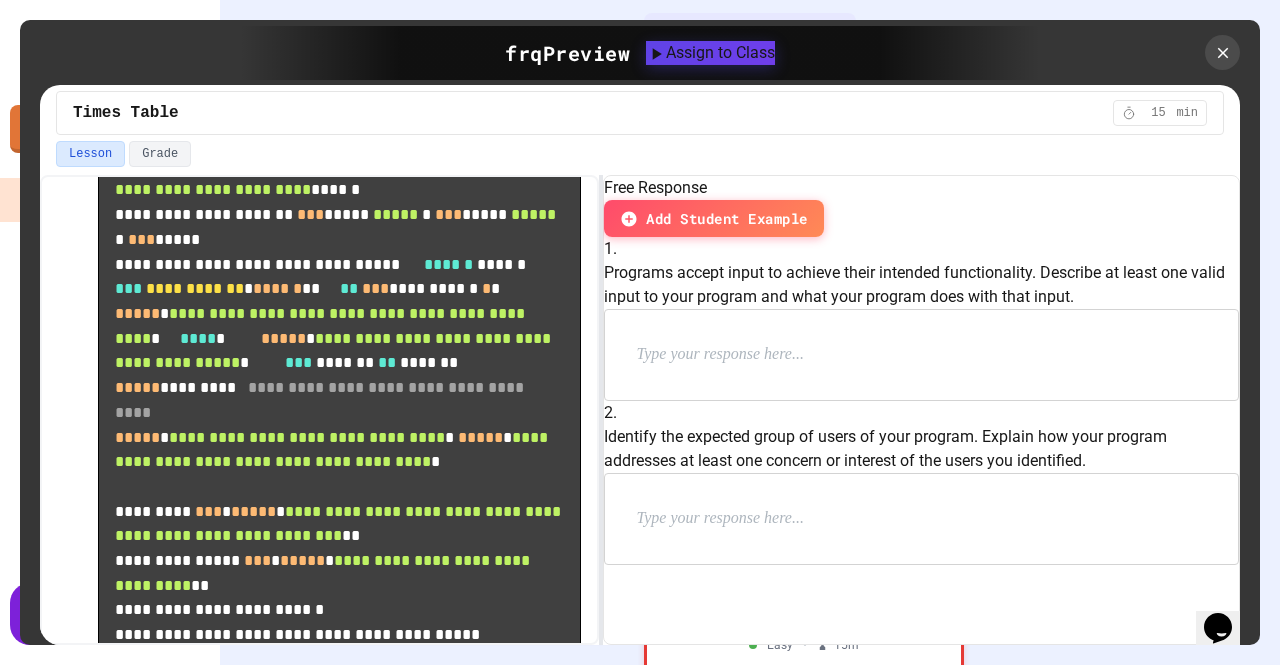 click at bounding box center [767, 355] 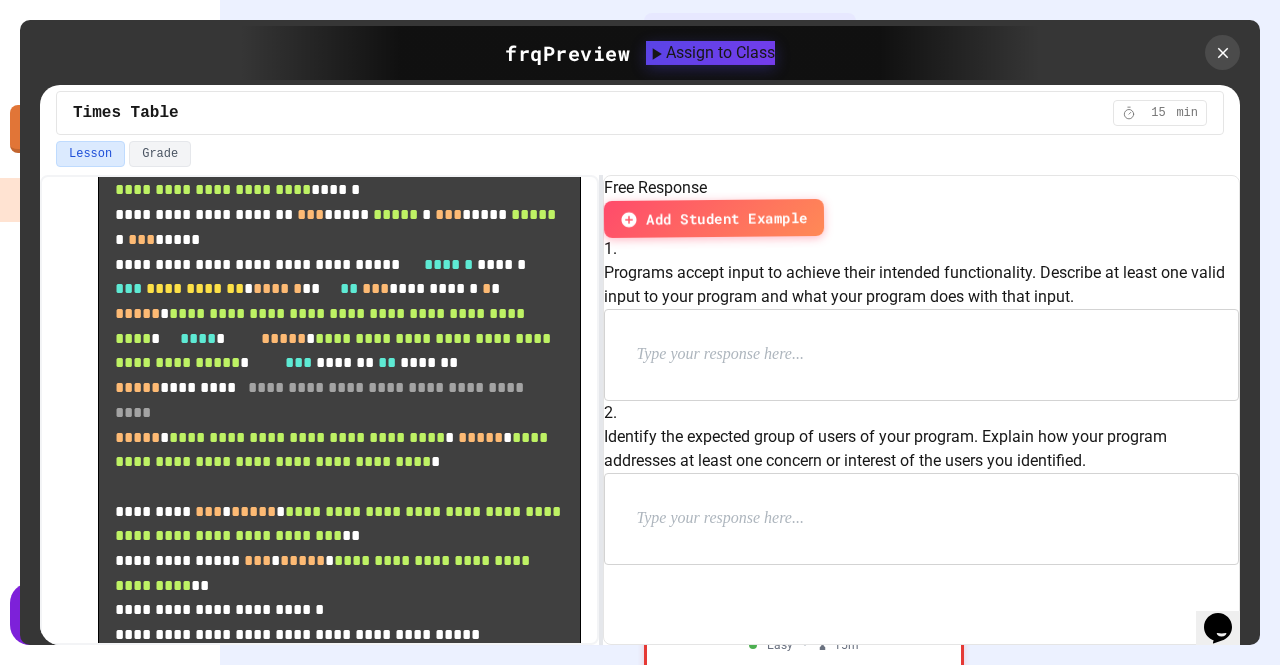 type 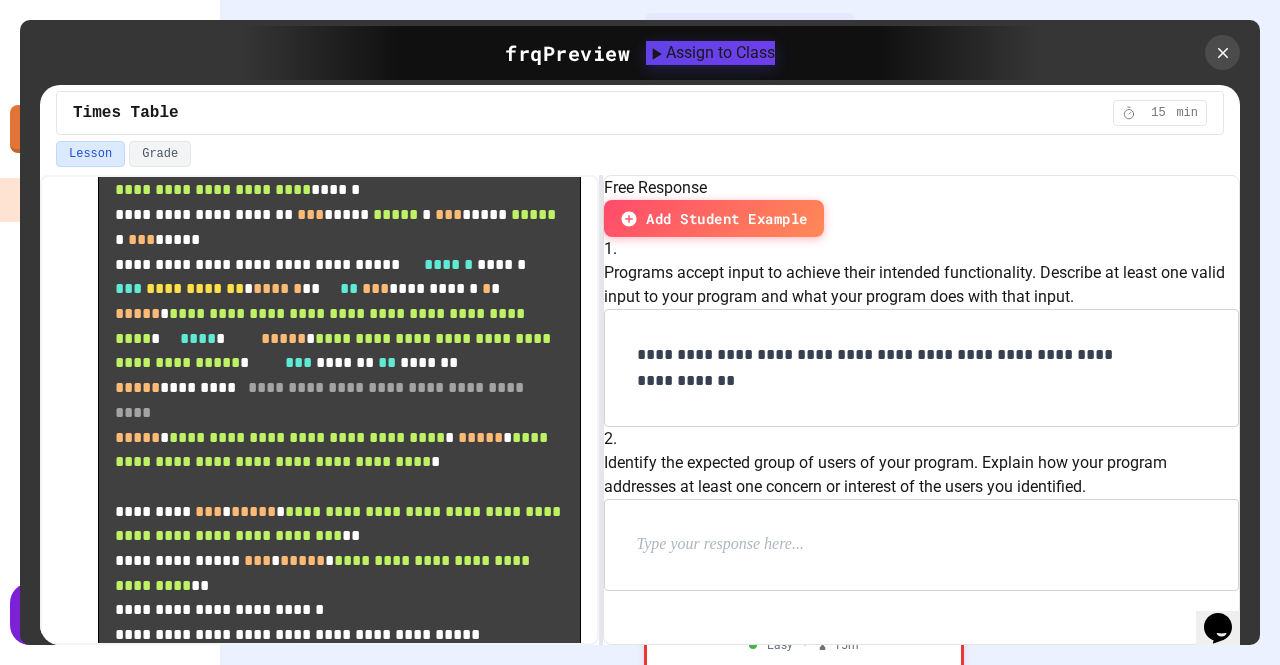 click on "**********" at bounding box center [878, 368] 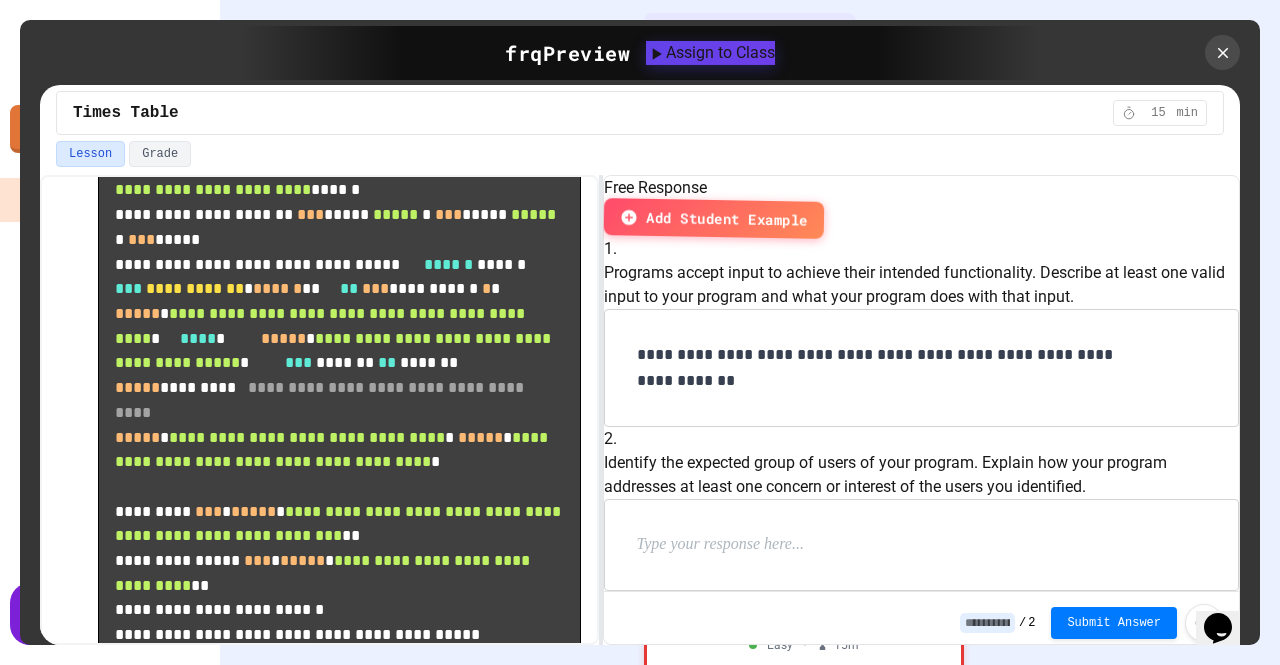 scroll, scrollTop: 180, scrollLeft: 0, axis: vertical 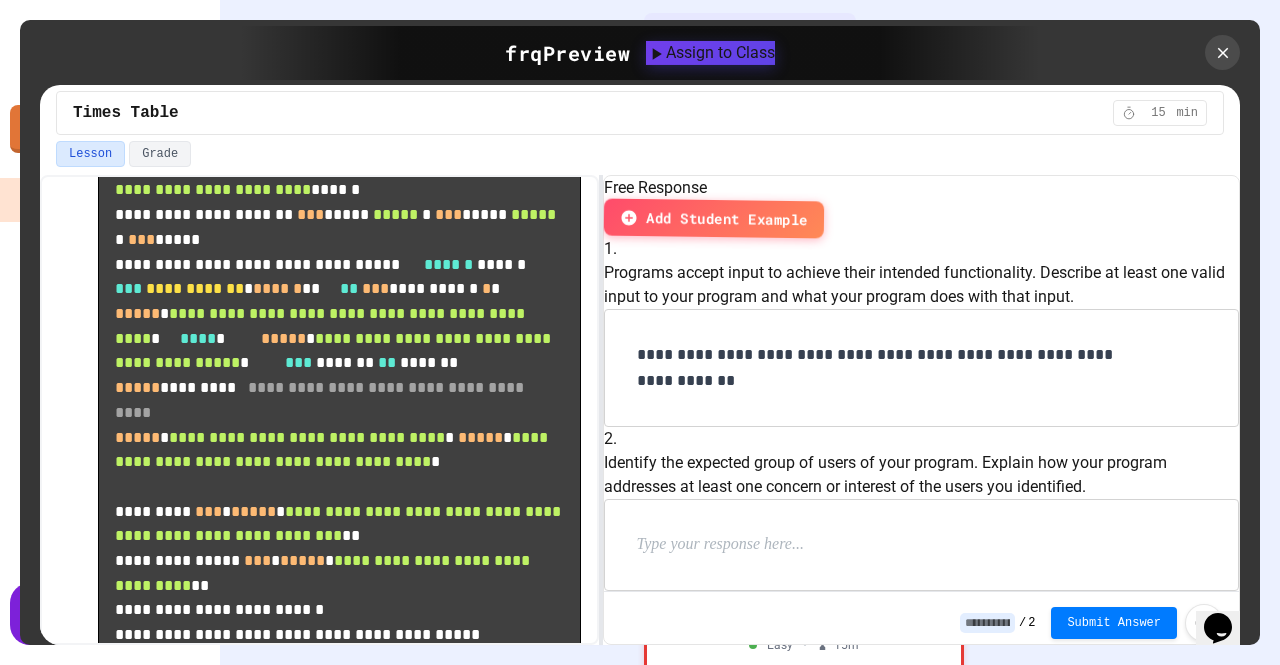 click at bounding box center [921, 545] 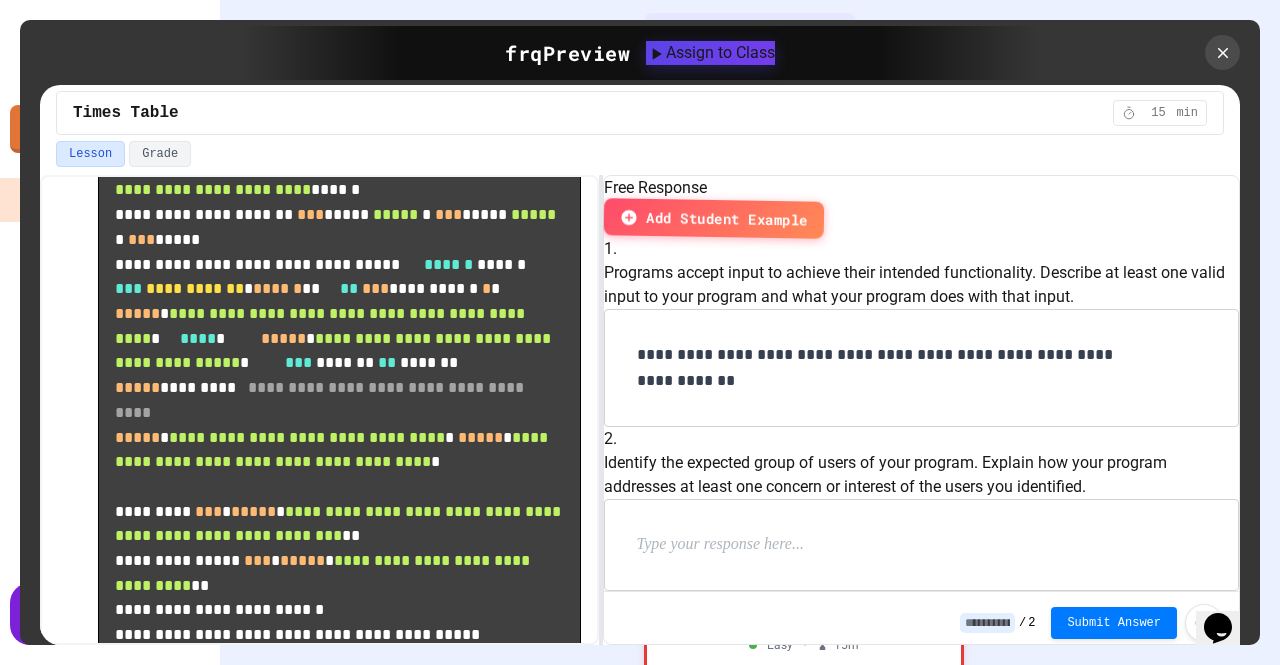 click at bounding box center (921, 545) 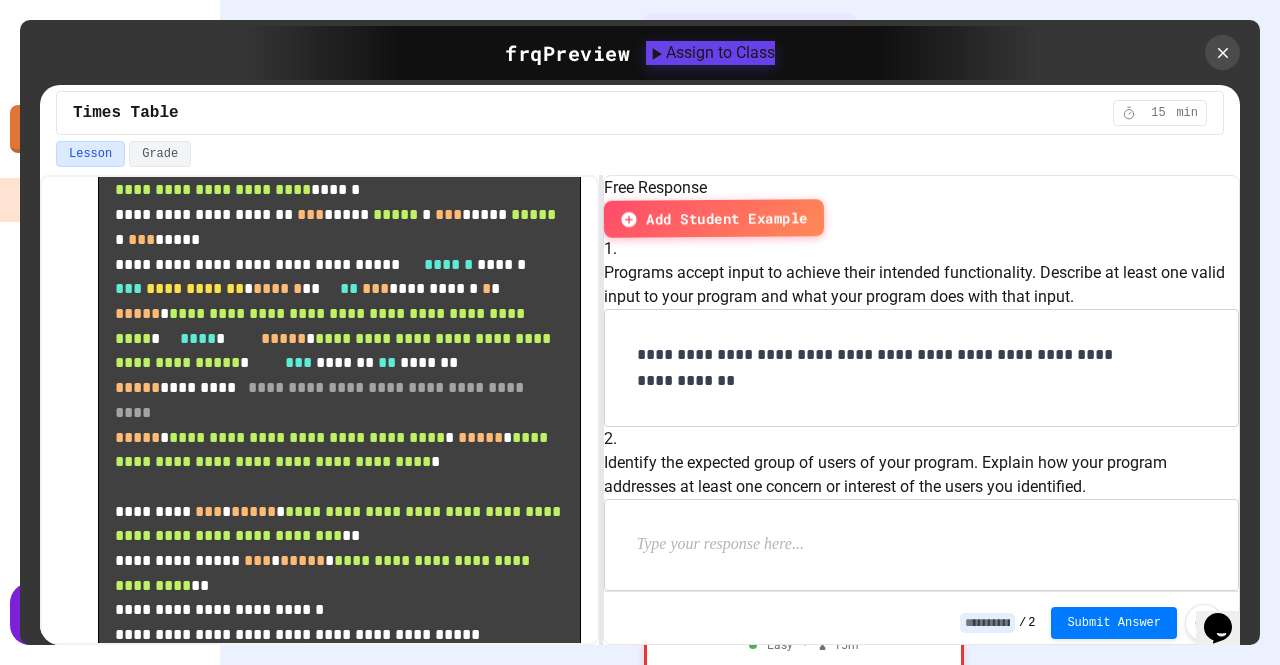 click at bounding box center [767, 545] 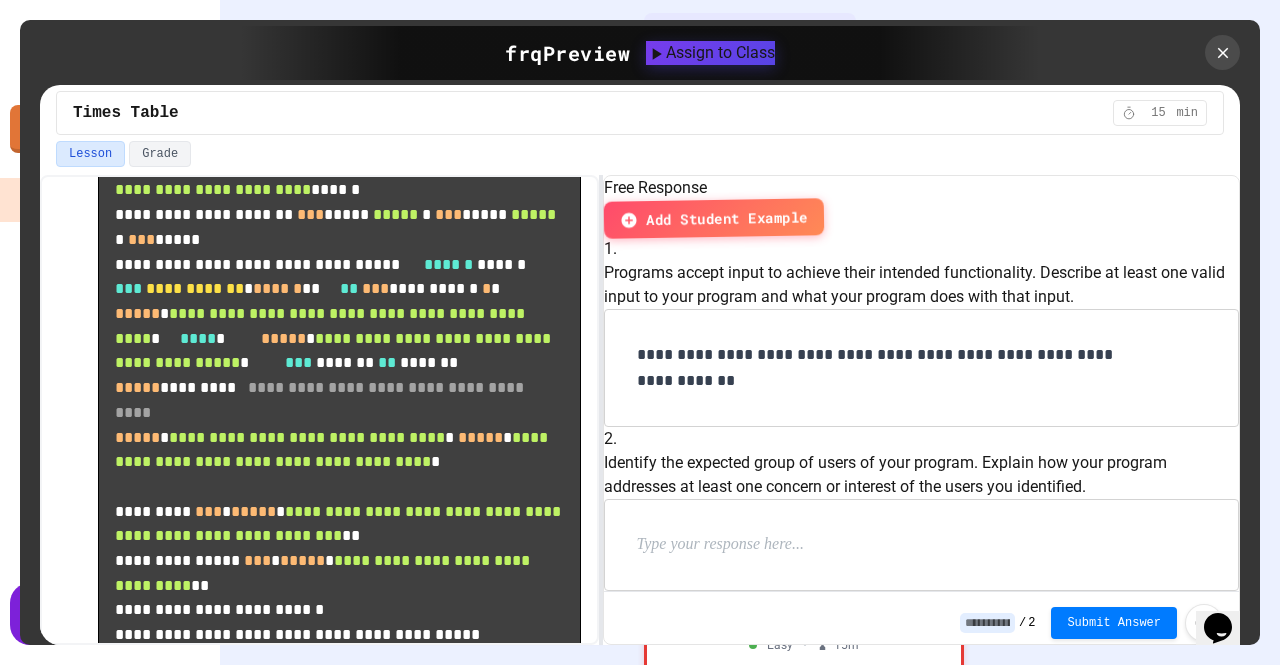 type 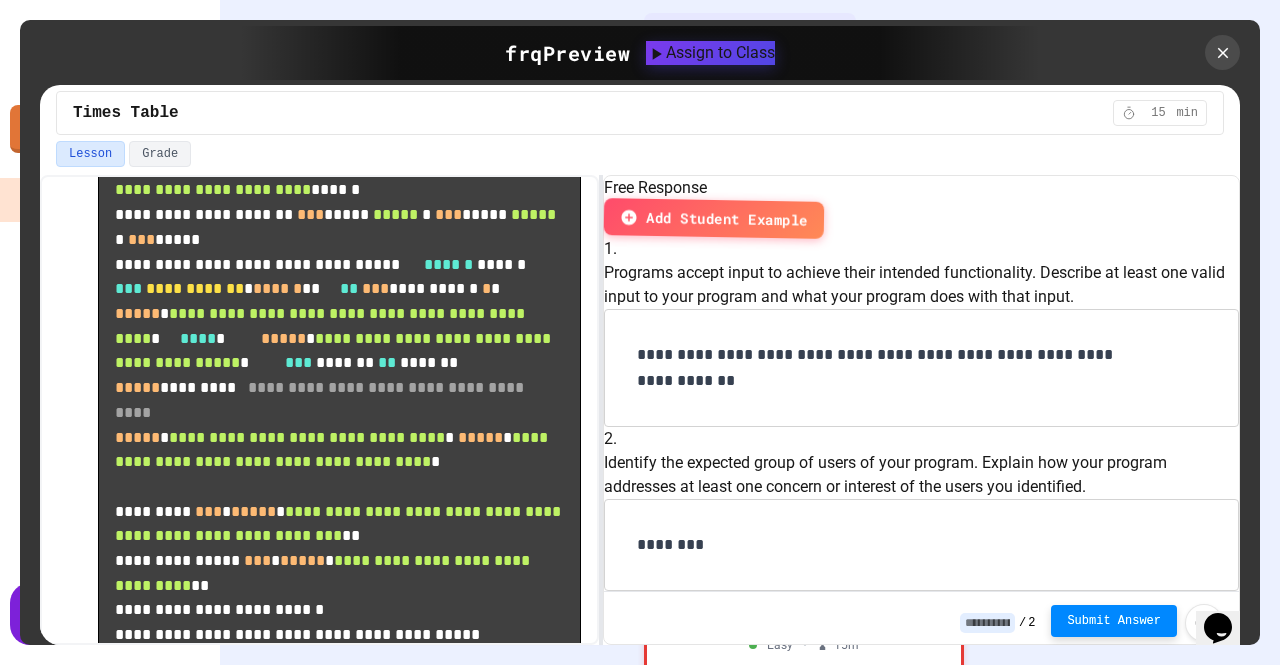click on "Submit Answer" at bounding box center [1114, 621] 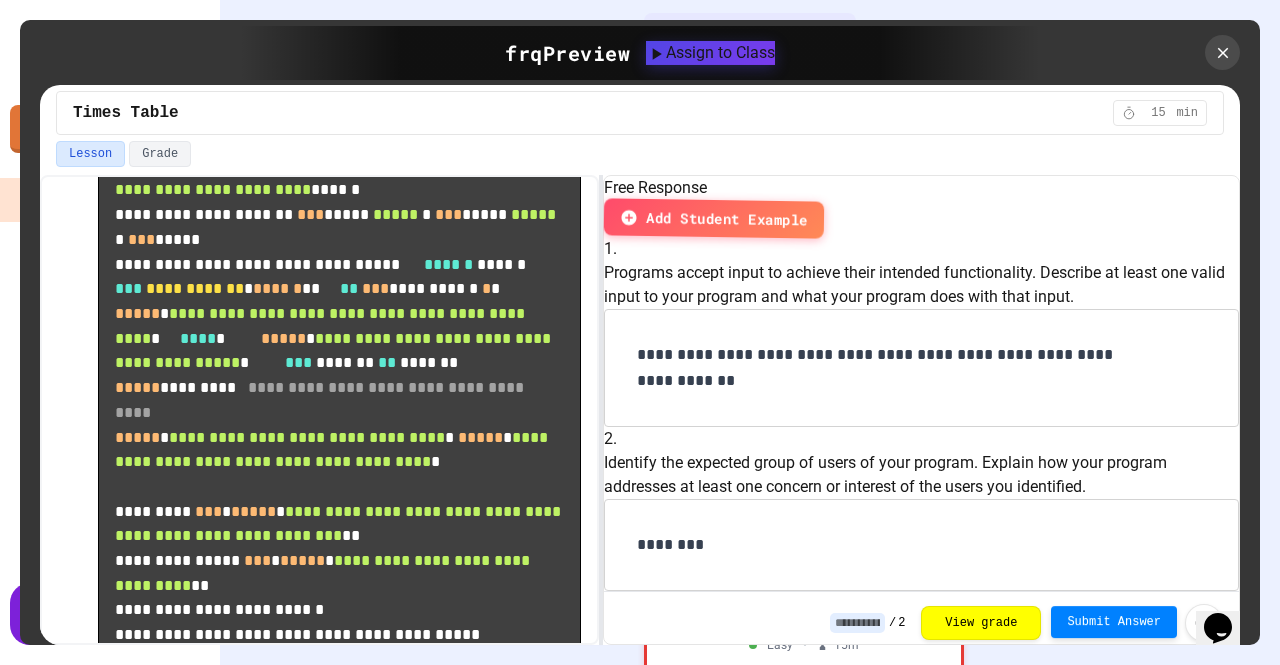 type on "*" 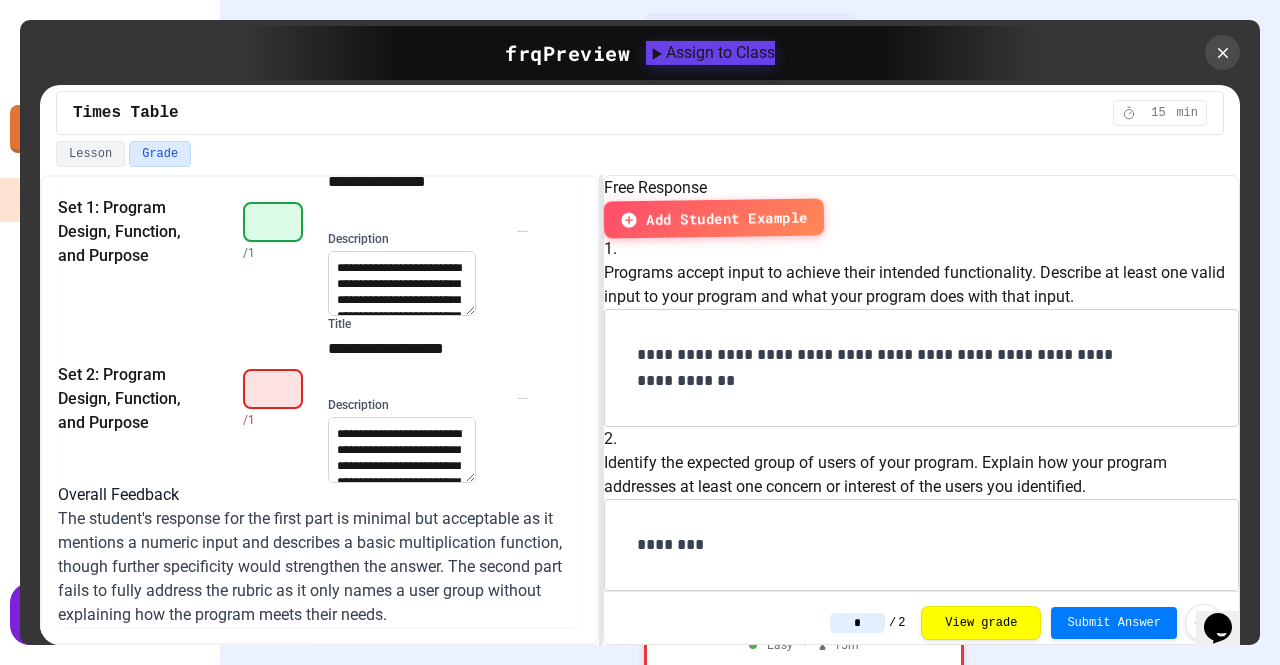 scroll, scrollTop: 0, scrollLeft: 24, axis: horizontal 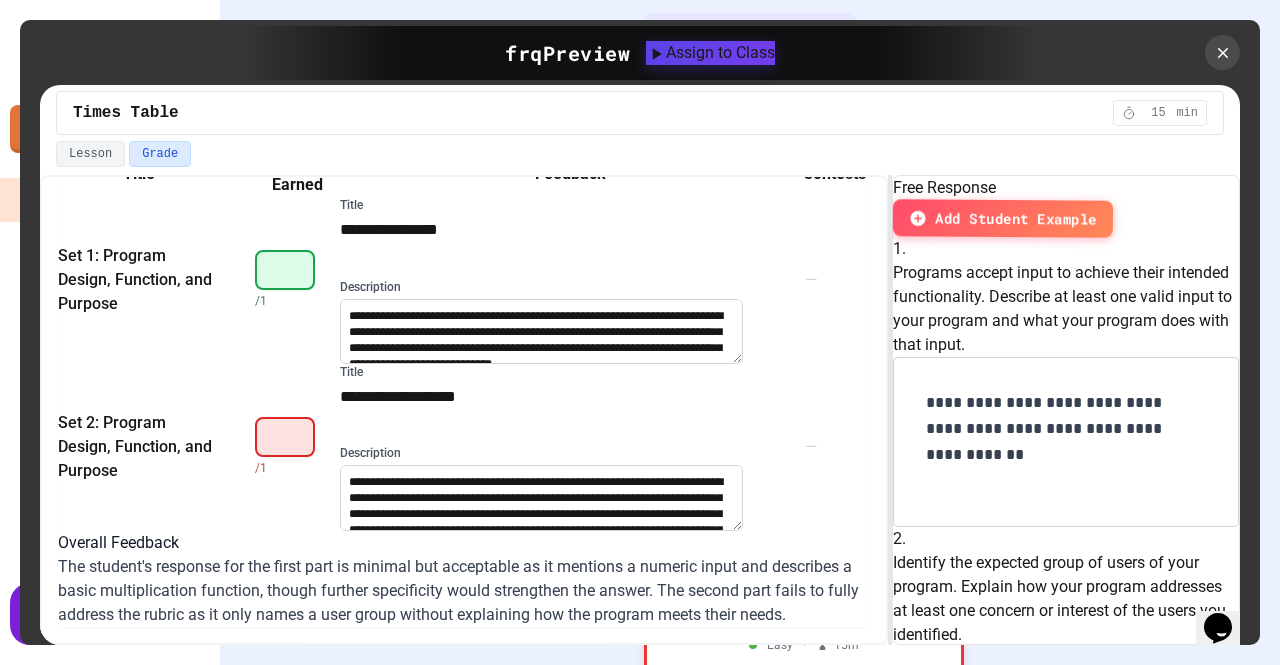 click on "**********" at bounding box center [640, 410] 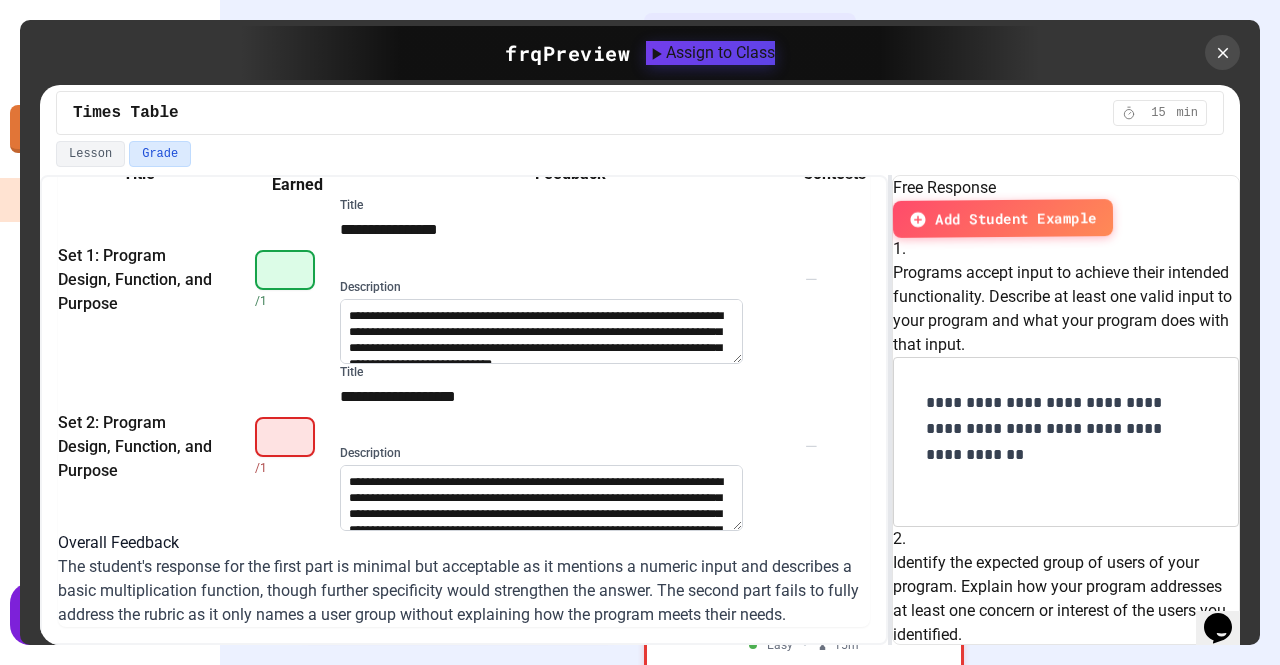 scroll, scrollTop: 562, scrollLeft: 0, axis: vertical 